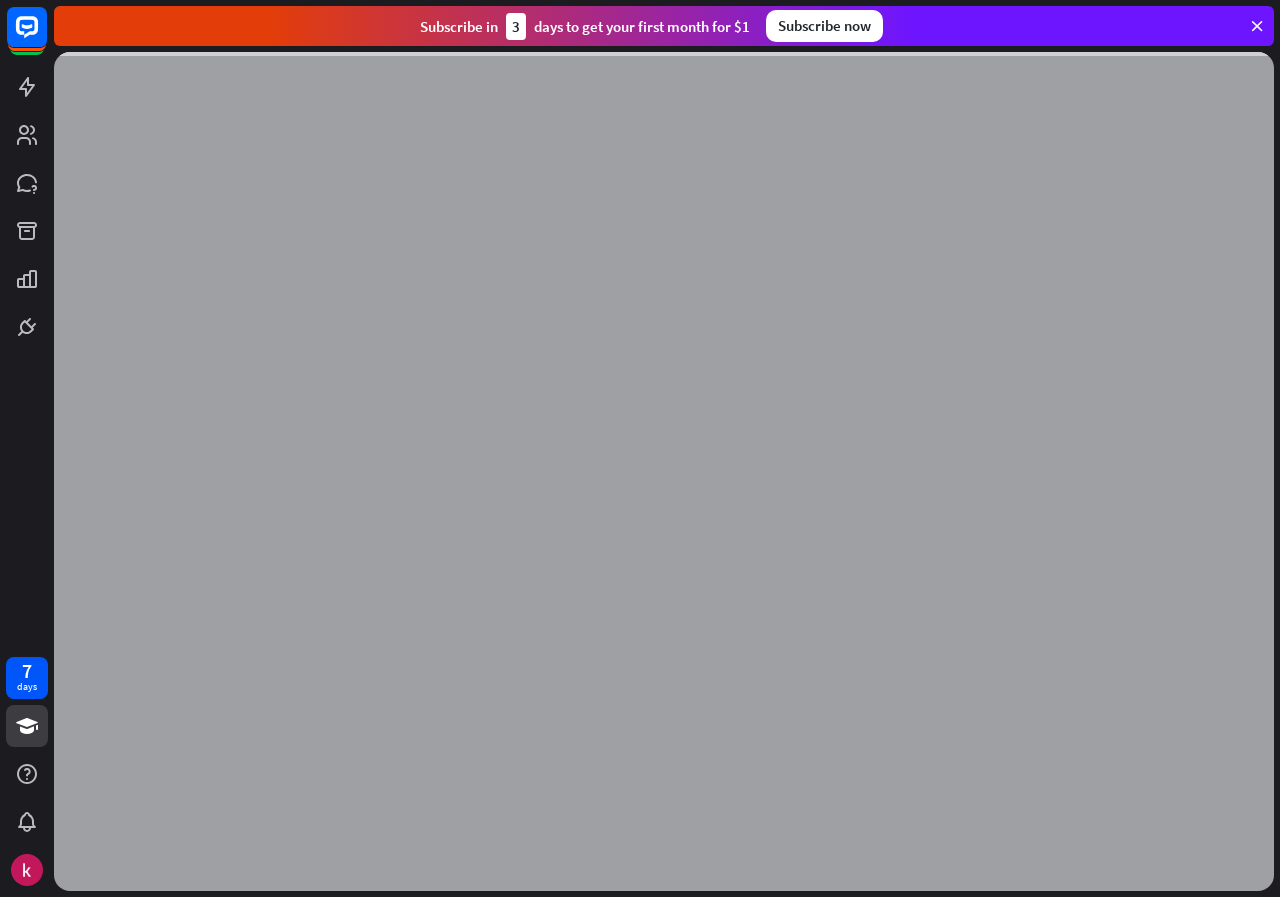 scroll, scrollTop: 0, scrollLeft: 0, axis: both 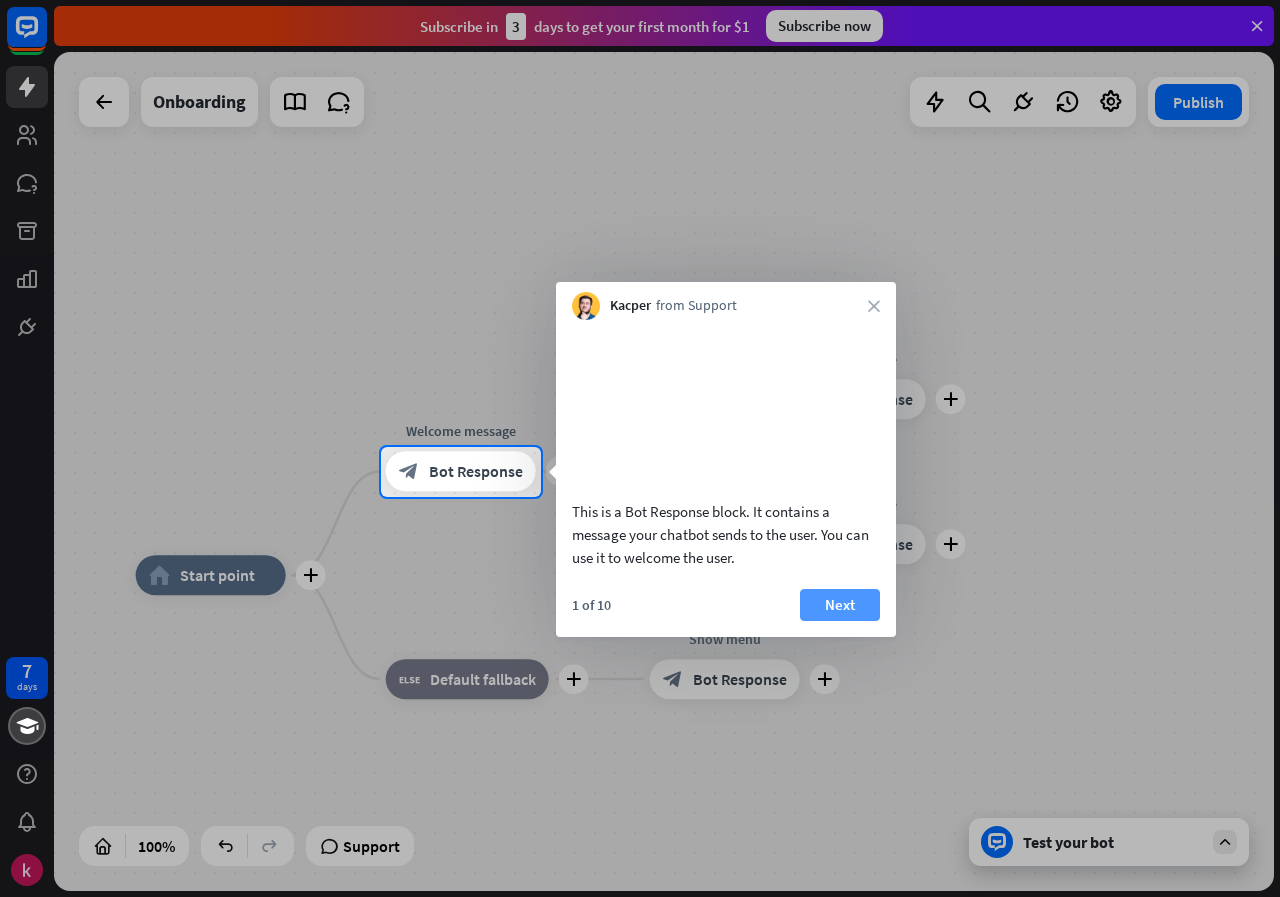 click on "Next" at bounding box center (840, 605) 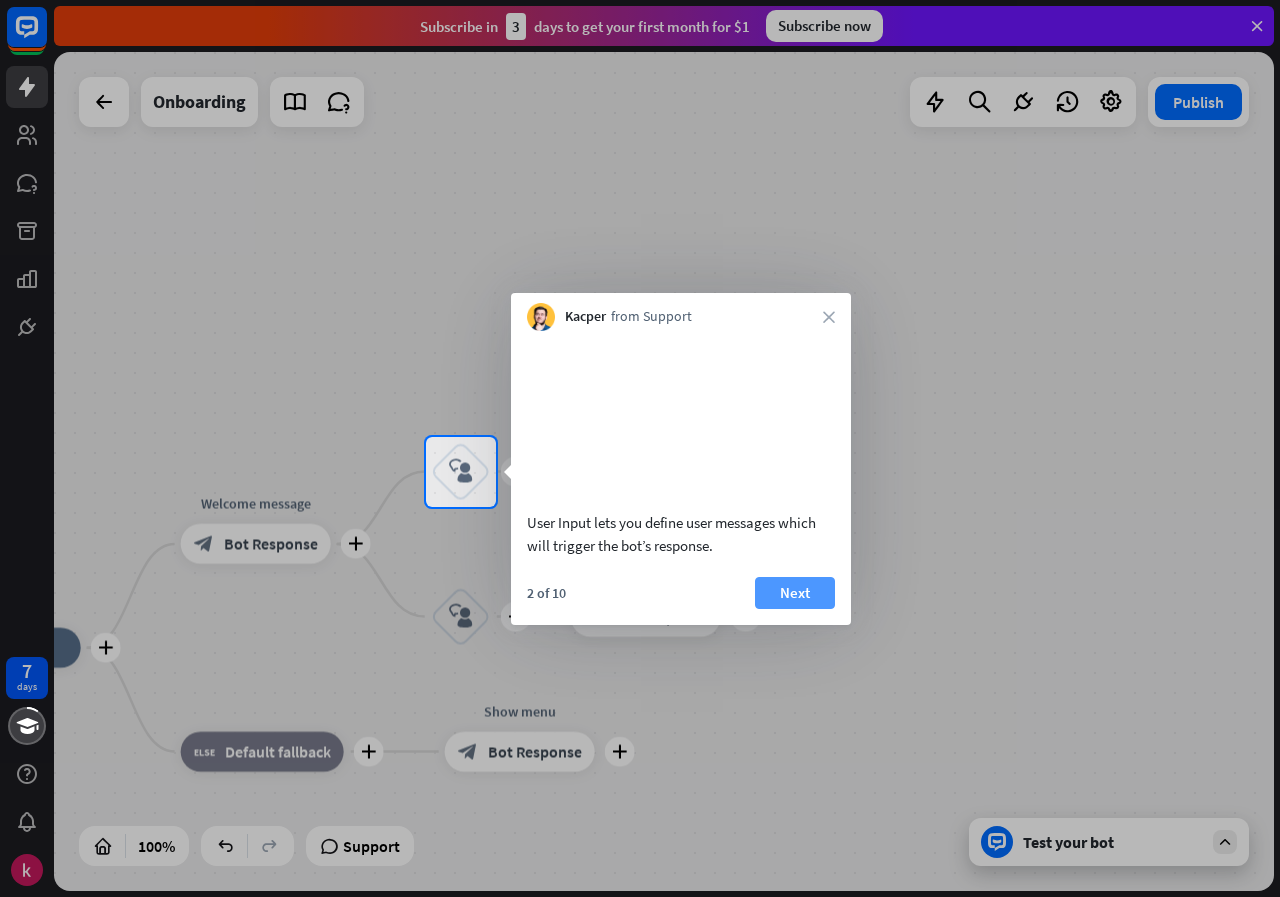 click on "Next" at bounding box center [795, 593] 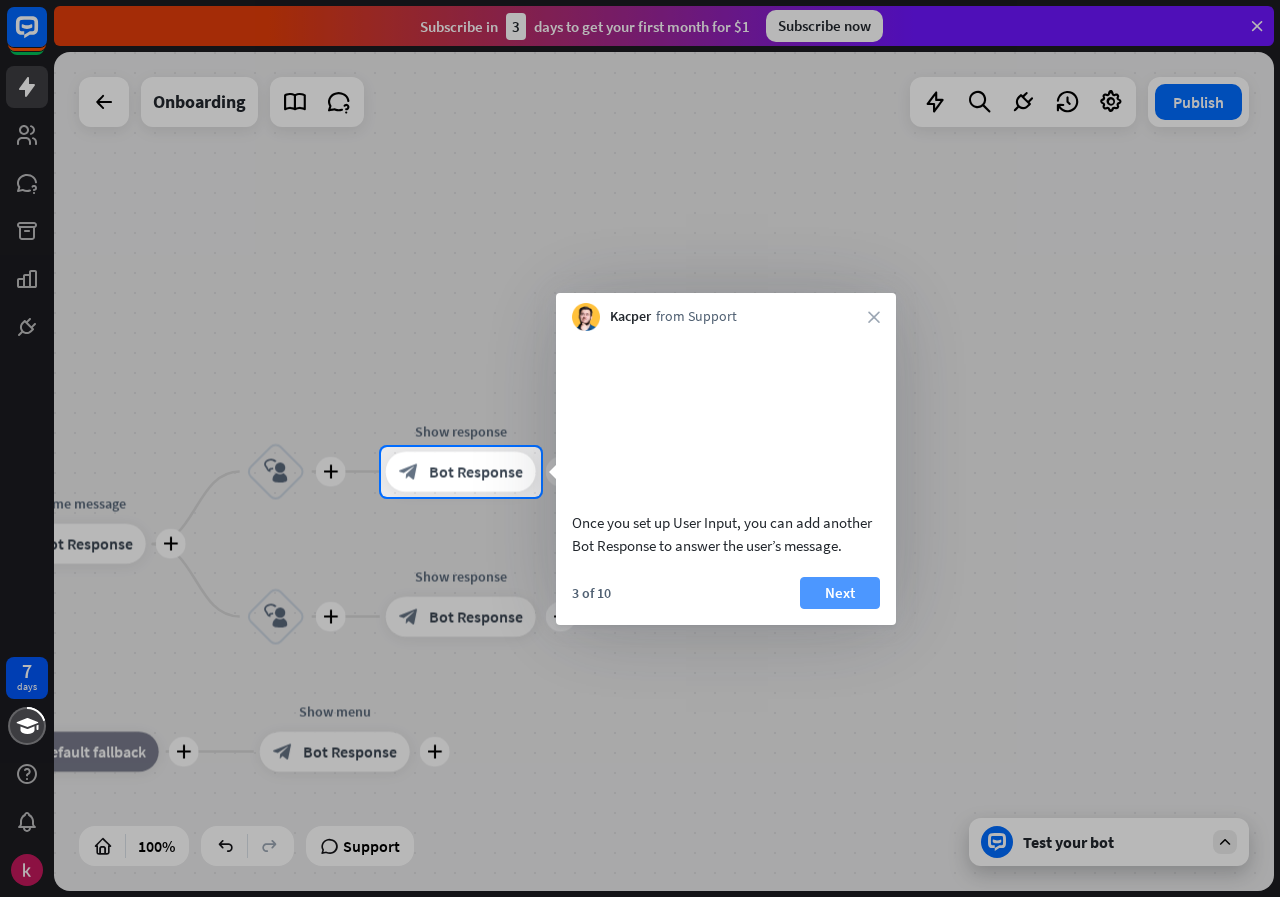 click on "Next" at bounding box center [840, 593] 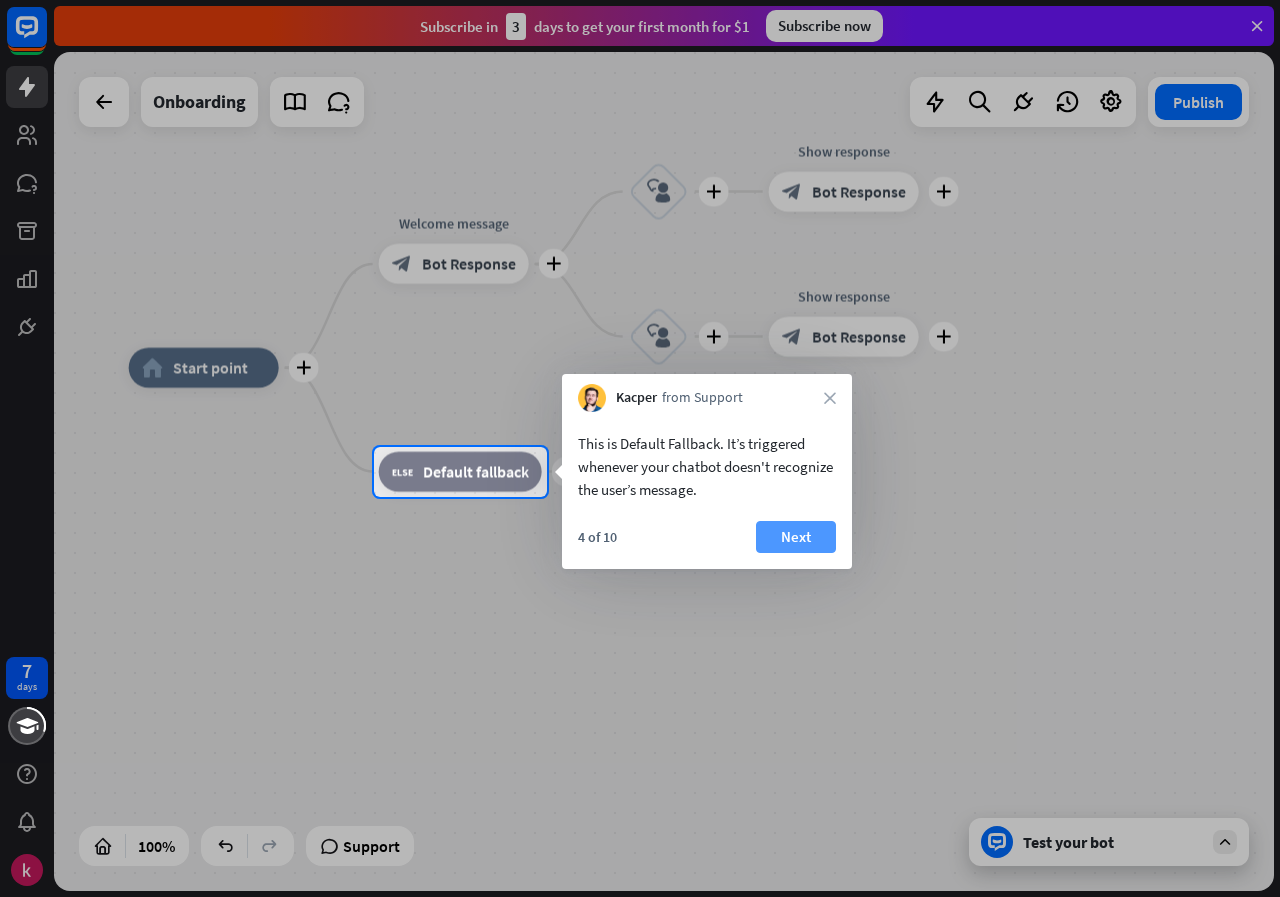 click on "Next" at bounding box center [796, 537] 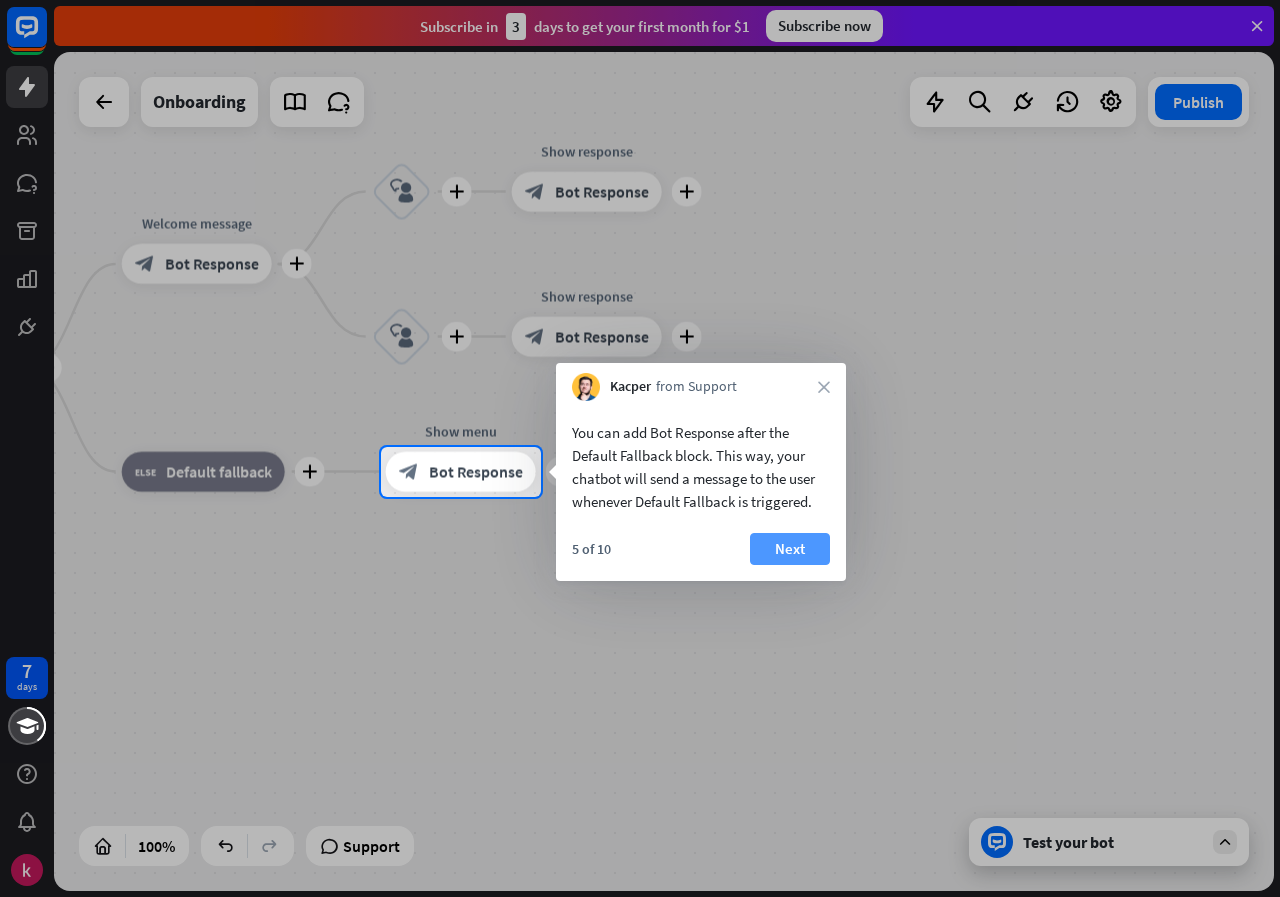 click on "Next" at bounding box center (790, 549) 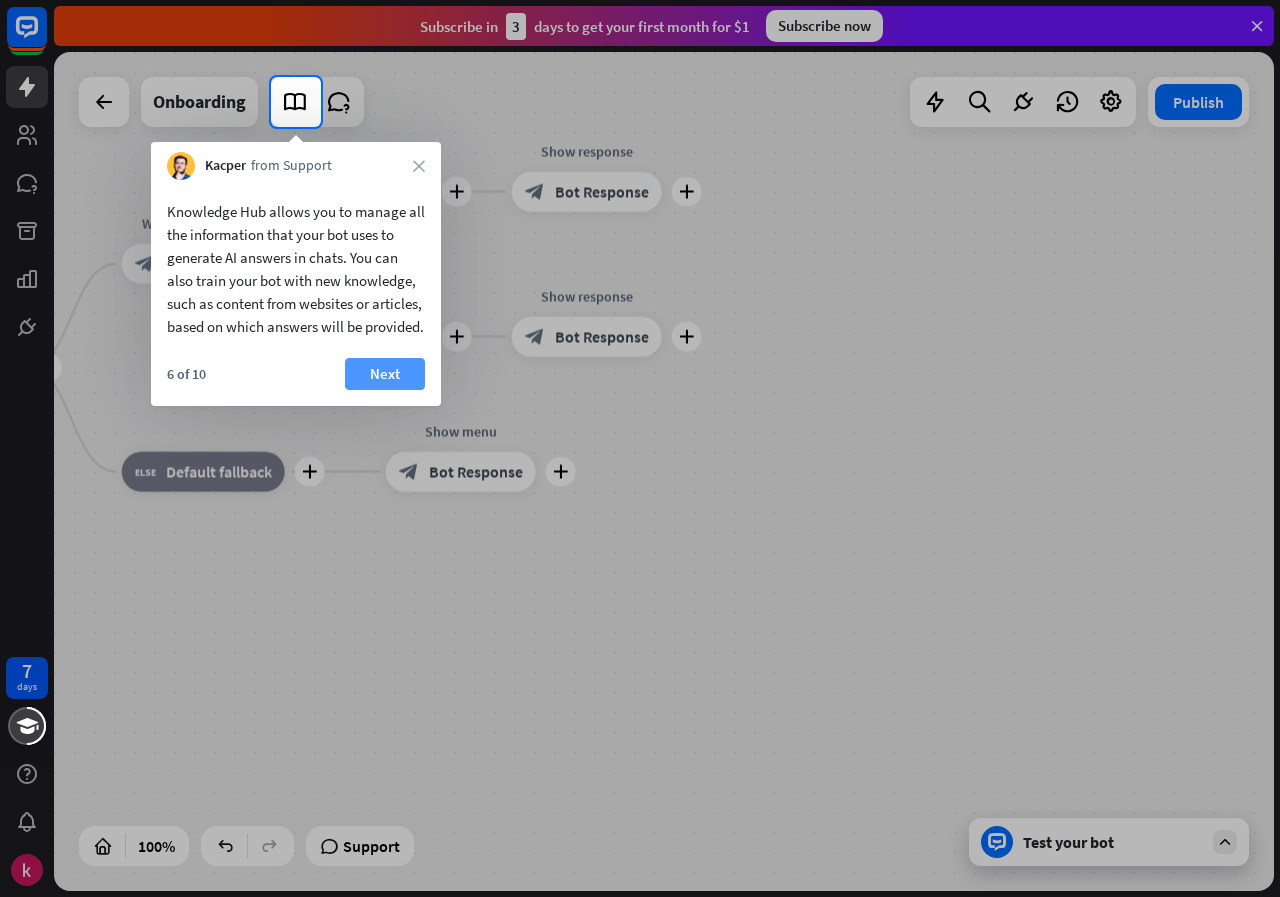 click on "Next" at bounding box center (385, 374) 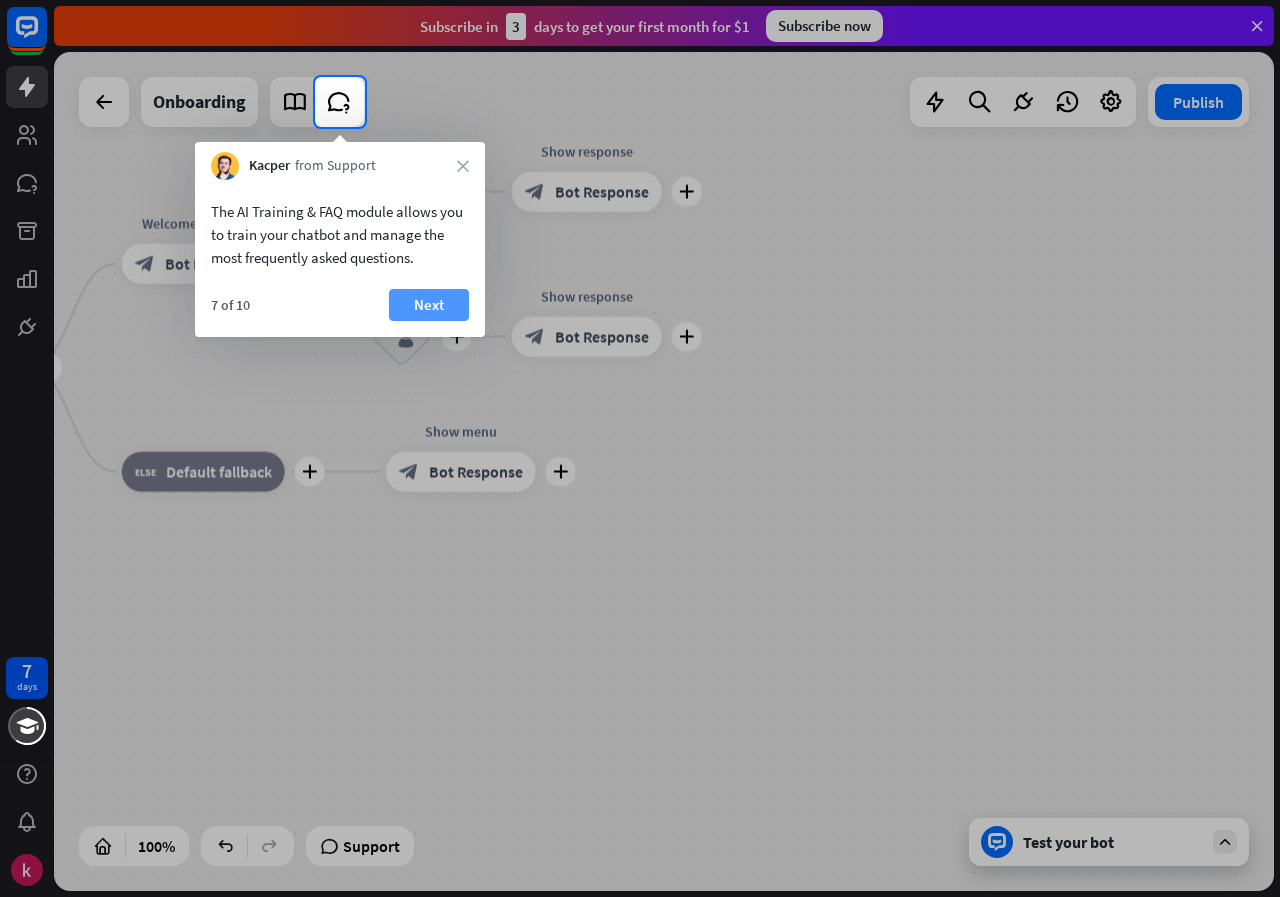 click on "Next" at bounding box center (429, 305) 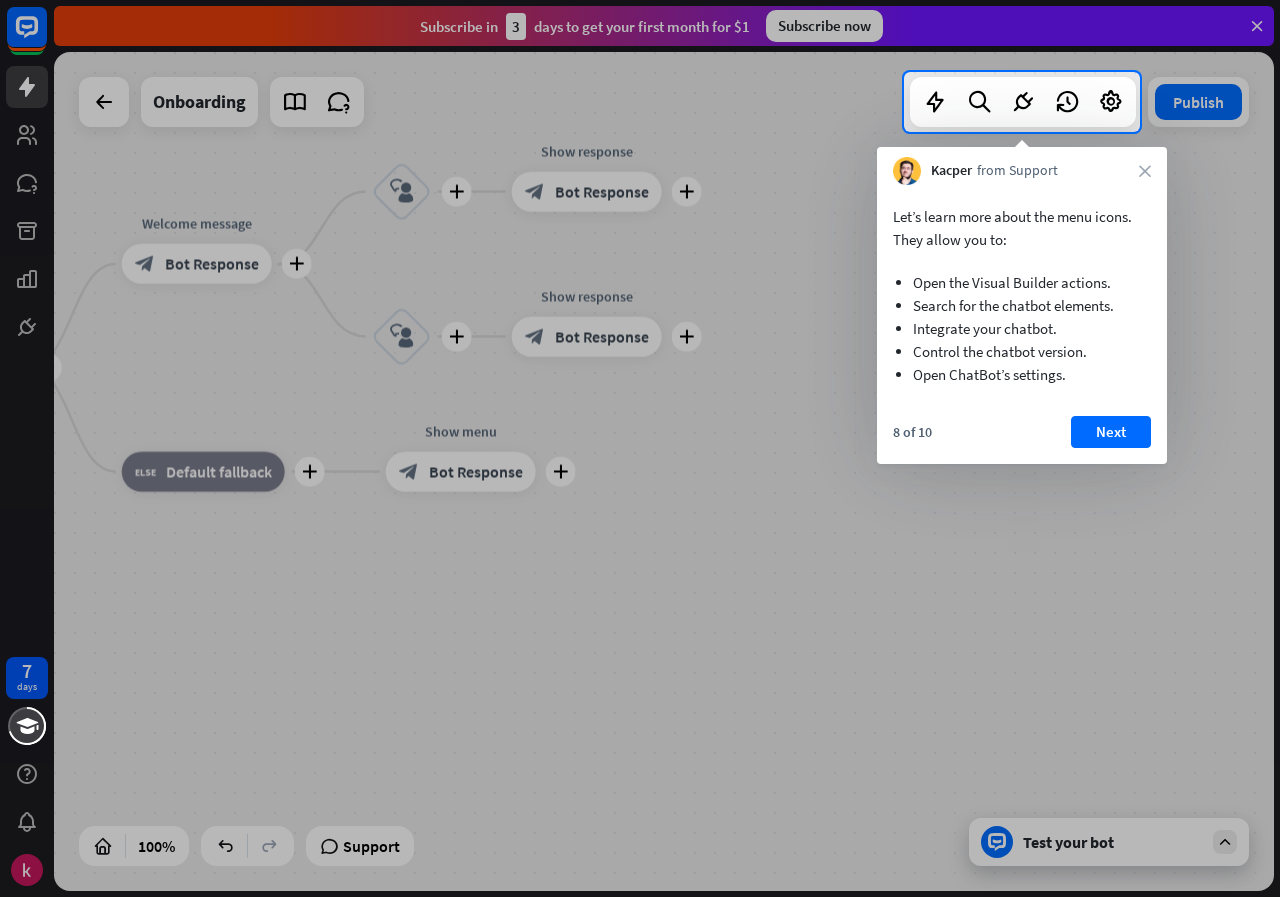 click on "Next" at bounding box center [1111, 432] 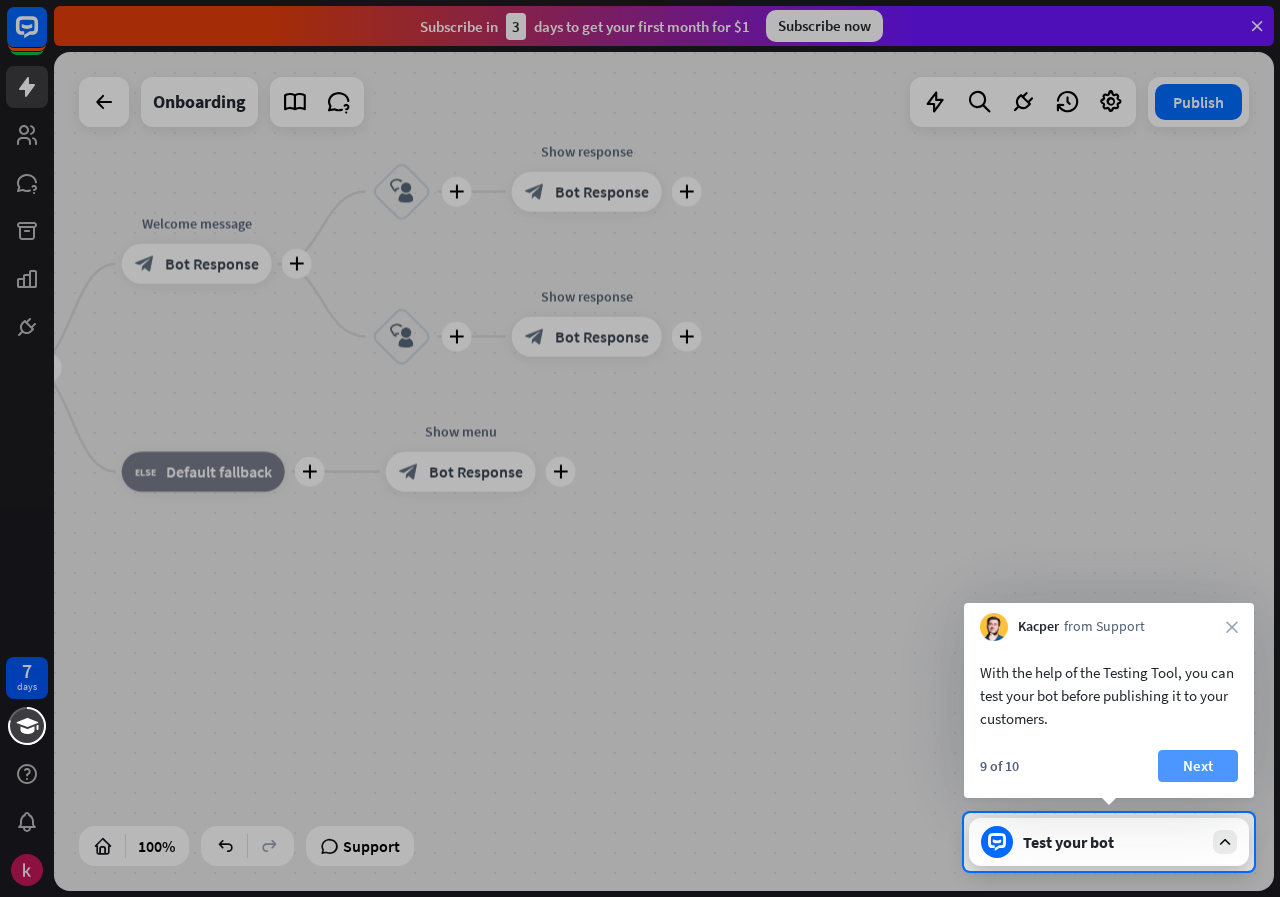 click on "Next" at bounding box center [1198, 766] 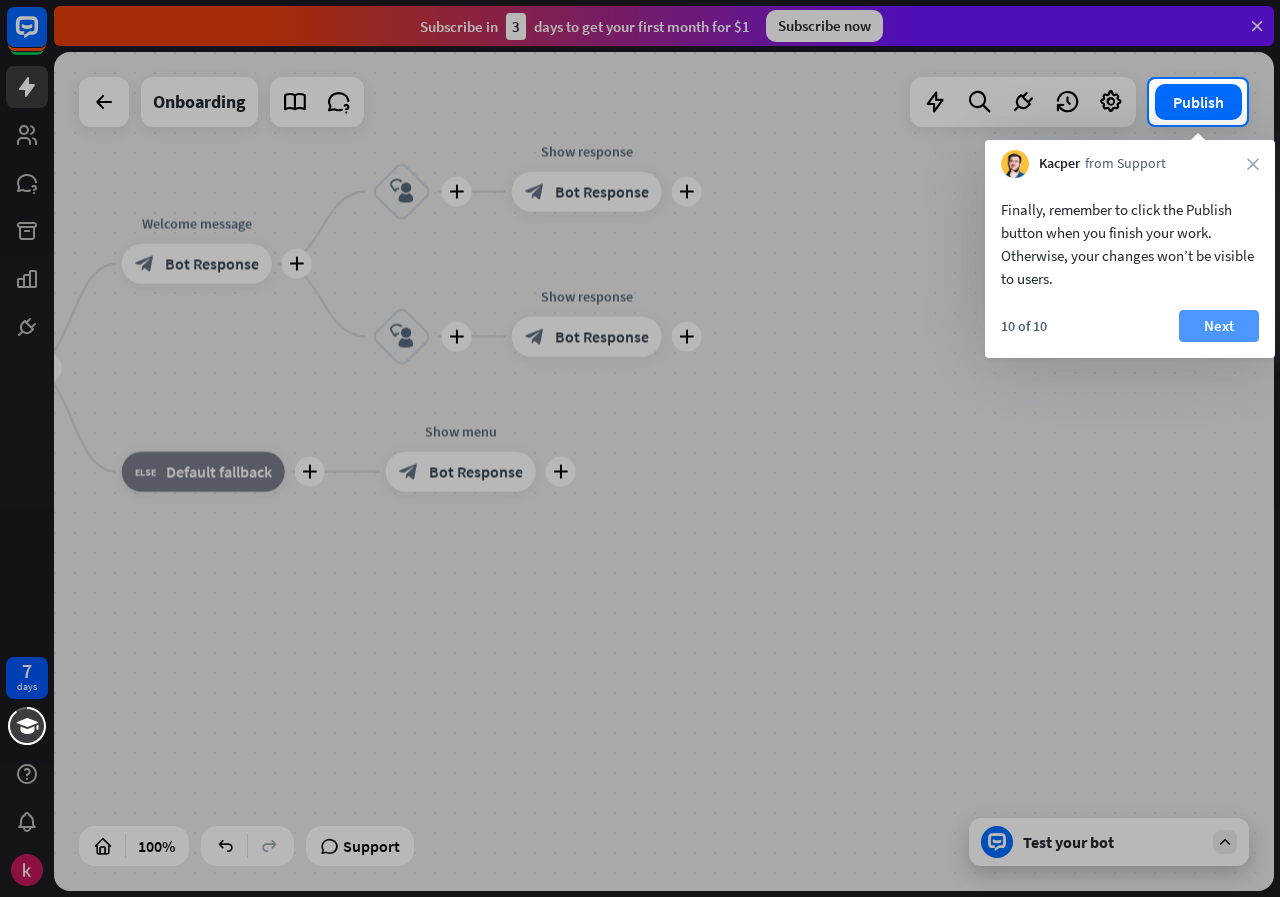 click on "Next" at bounding box center (1219, 326) 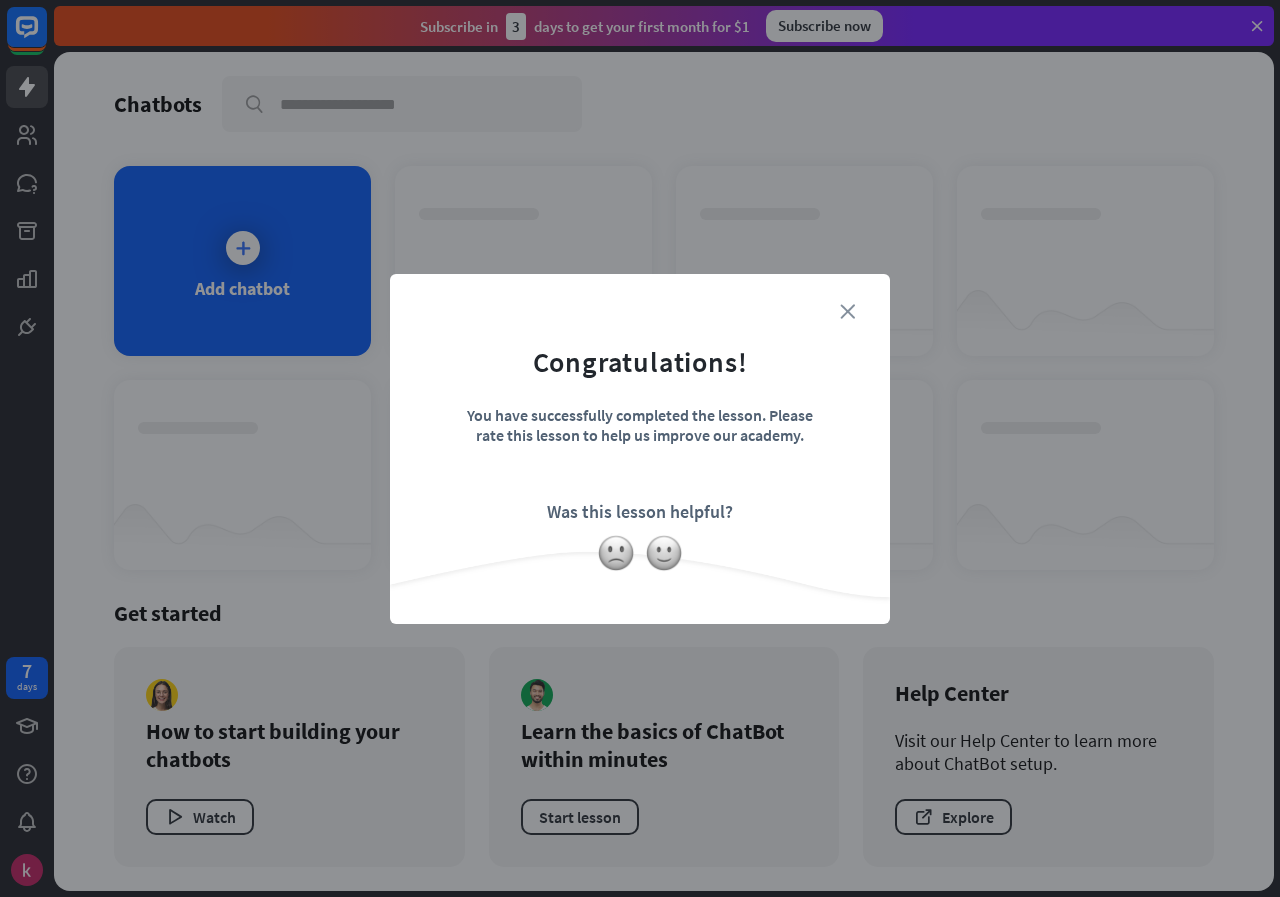 click on "close" at bounding box center (847, 311) 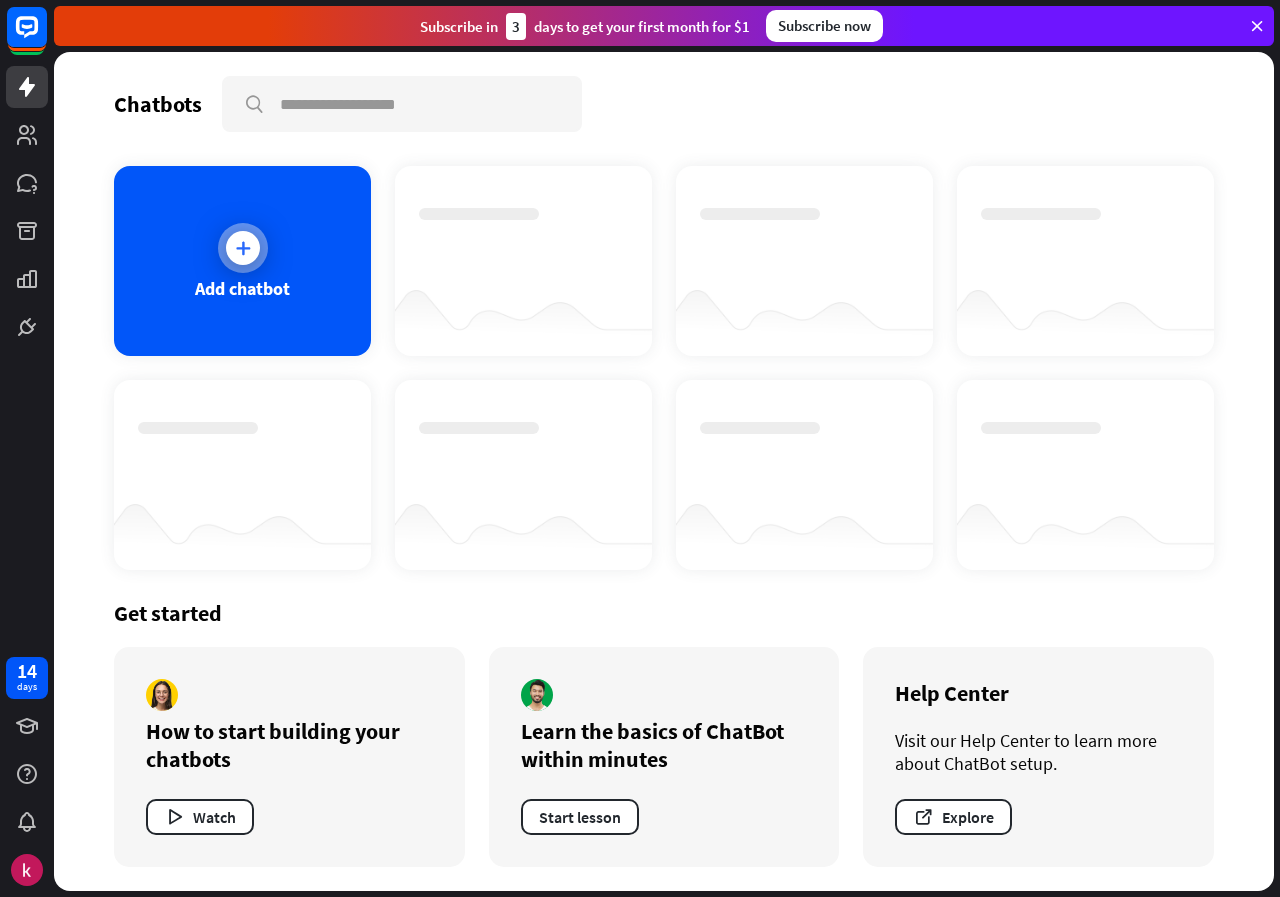 click at bounding box center (243, 248) 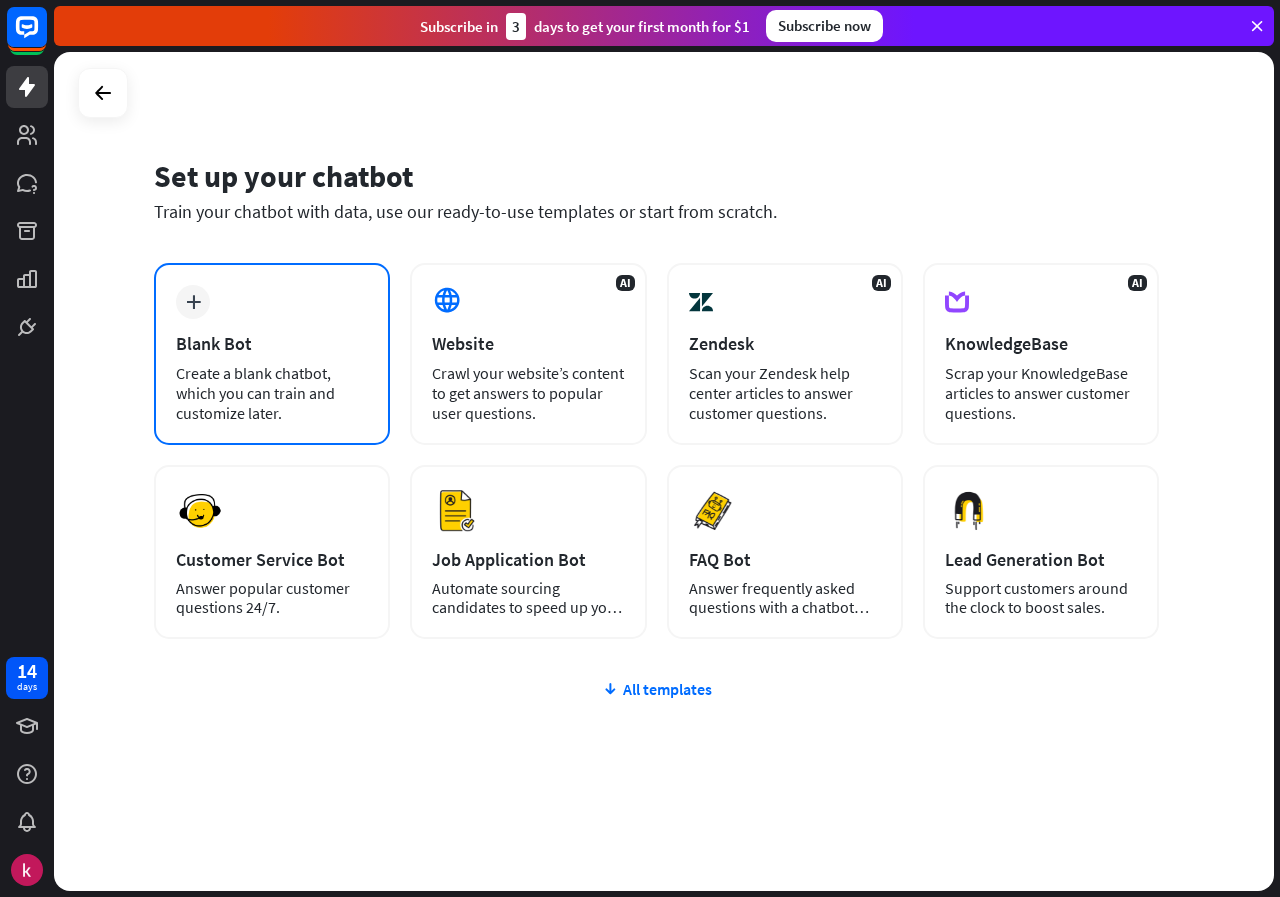 click on "plus   Blank Bot
Create a blank chatbot, which you can train and
customize later." at bounding box center [272, 354] 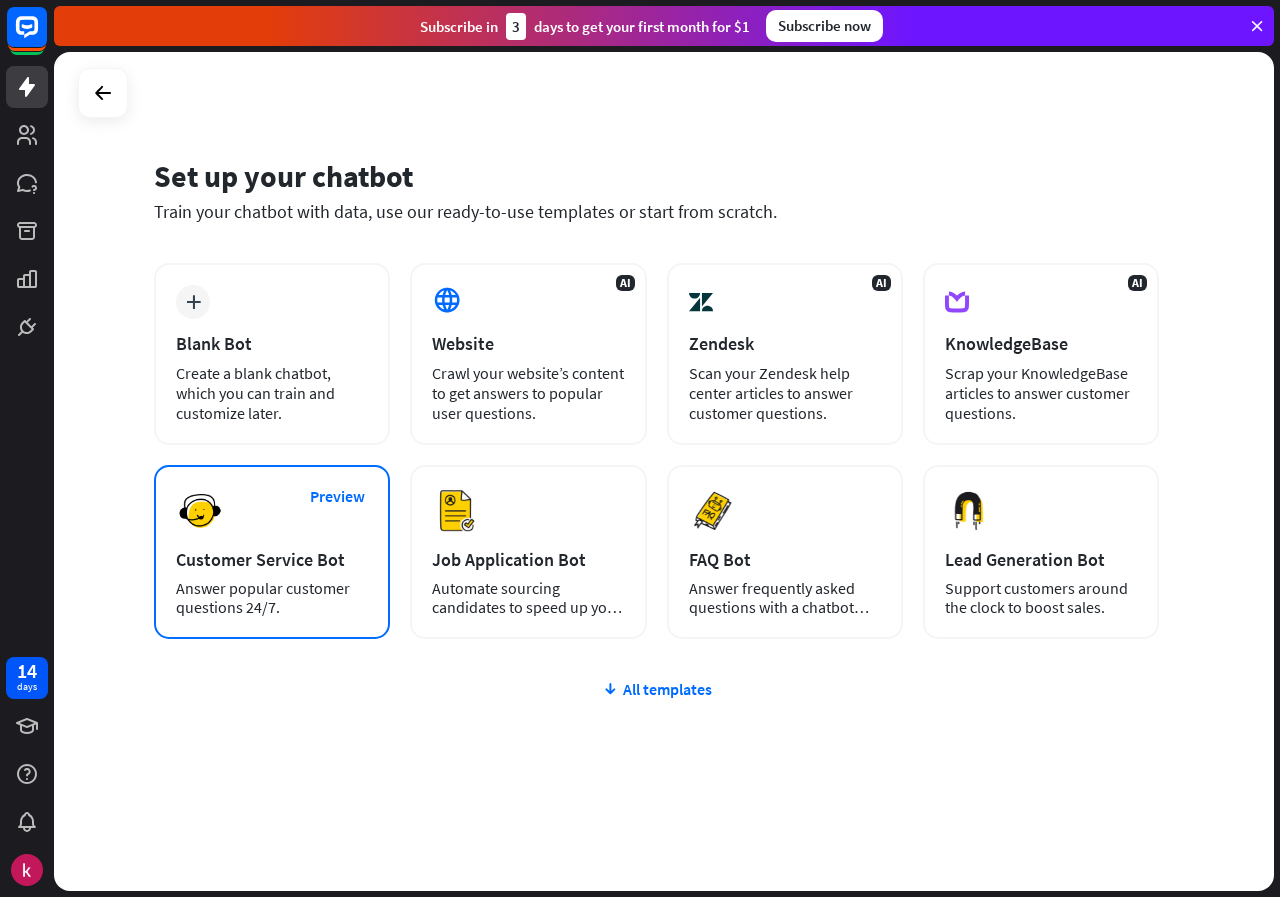 click on "Answer popular customer questions 24/7." at bounding box center [272, 598] 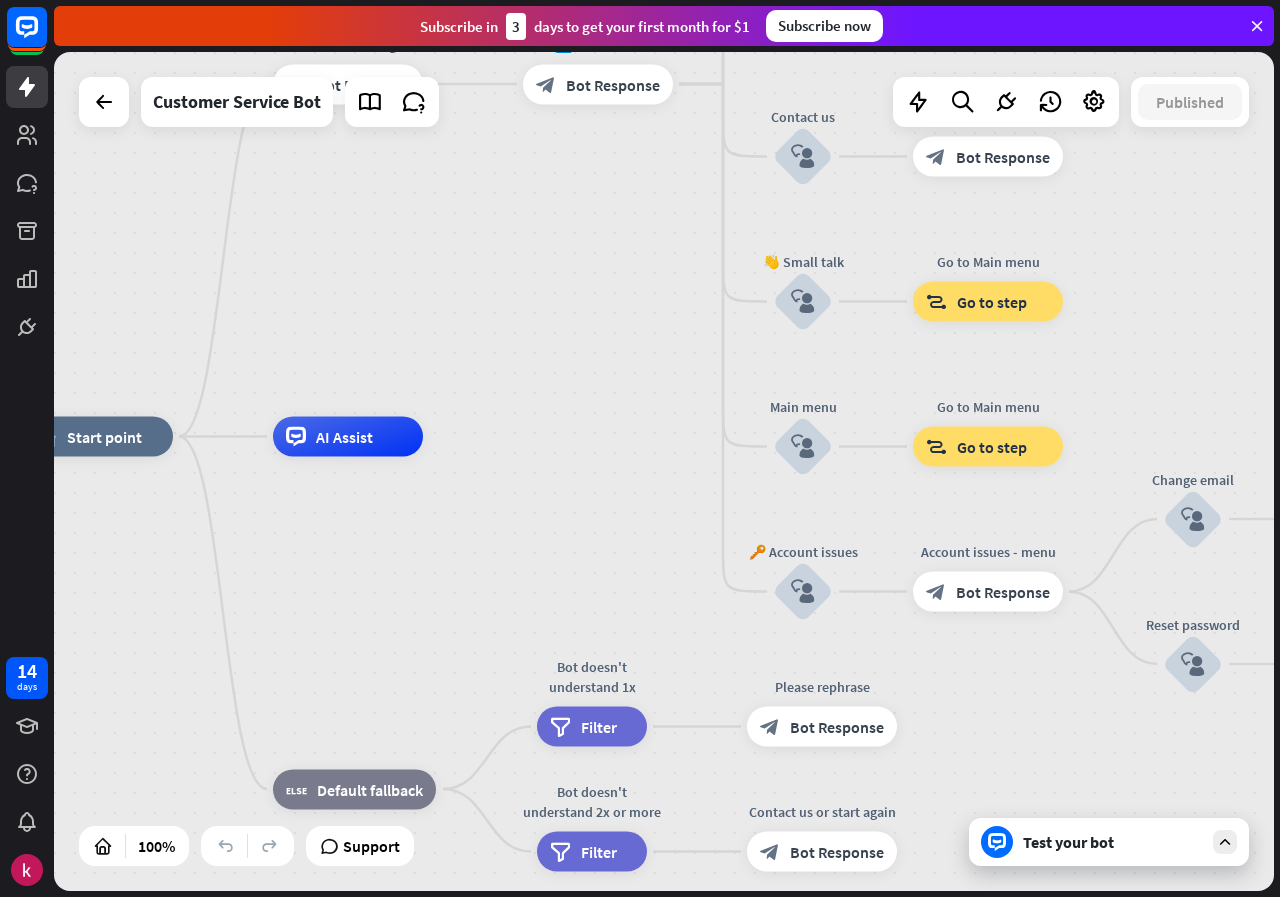 drag, startPoint x: 734, startPoint y: 663, endPoint x: 459, endPoint y: 628, distance: 277.21832 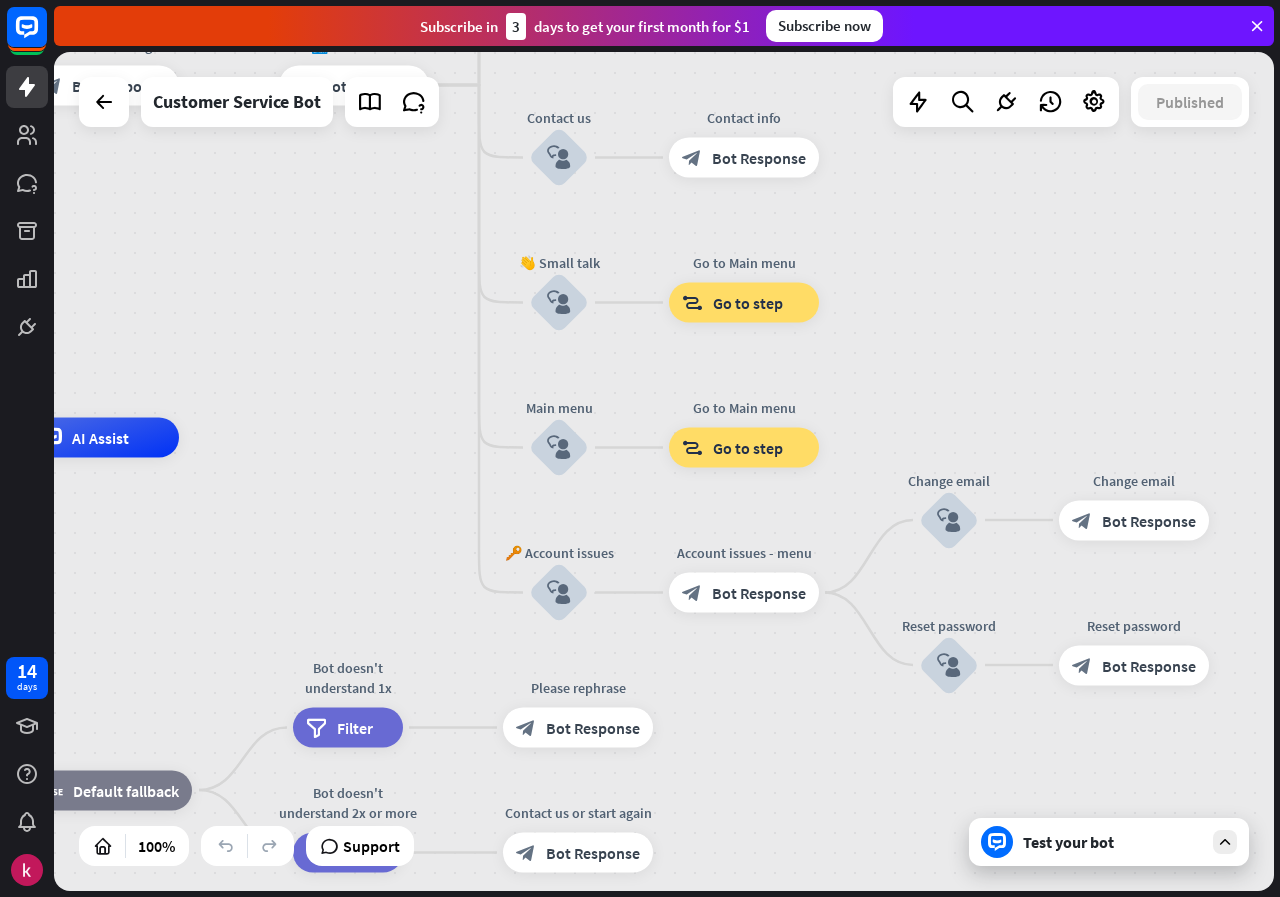 drag, startPoint x: 1001, startPoint y: 710, endPoint x: 718, endPoint y: 714, distance: 283.02826 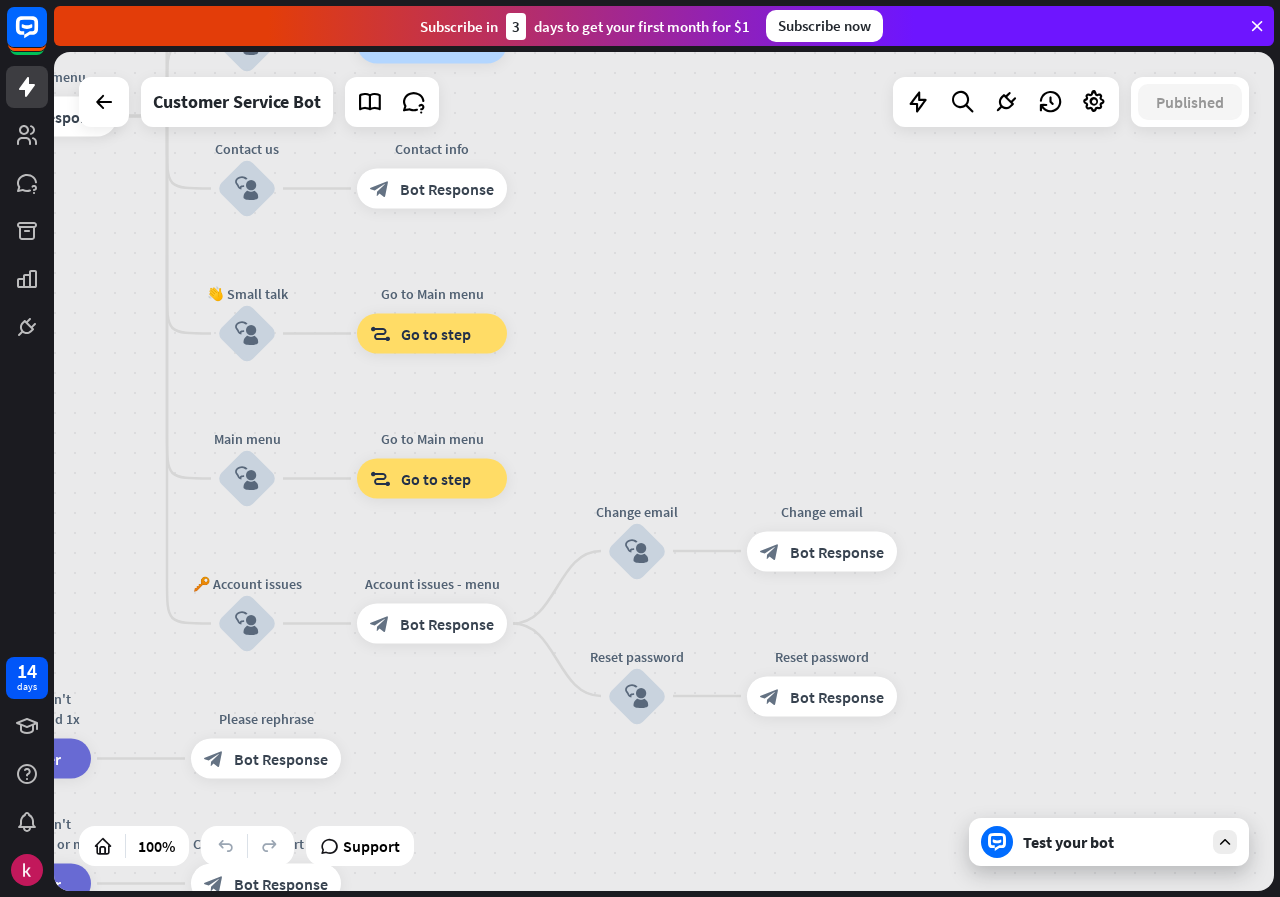drag, startPoint x: 1212, startPoint y: 648, endPoint x: 974, endPoint y: 676, distance: 239.6414 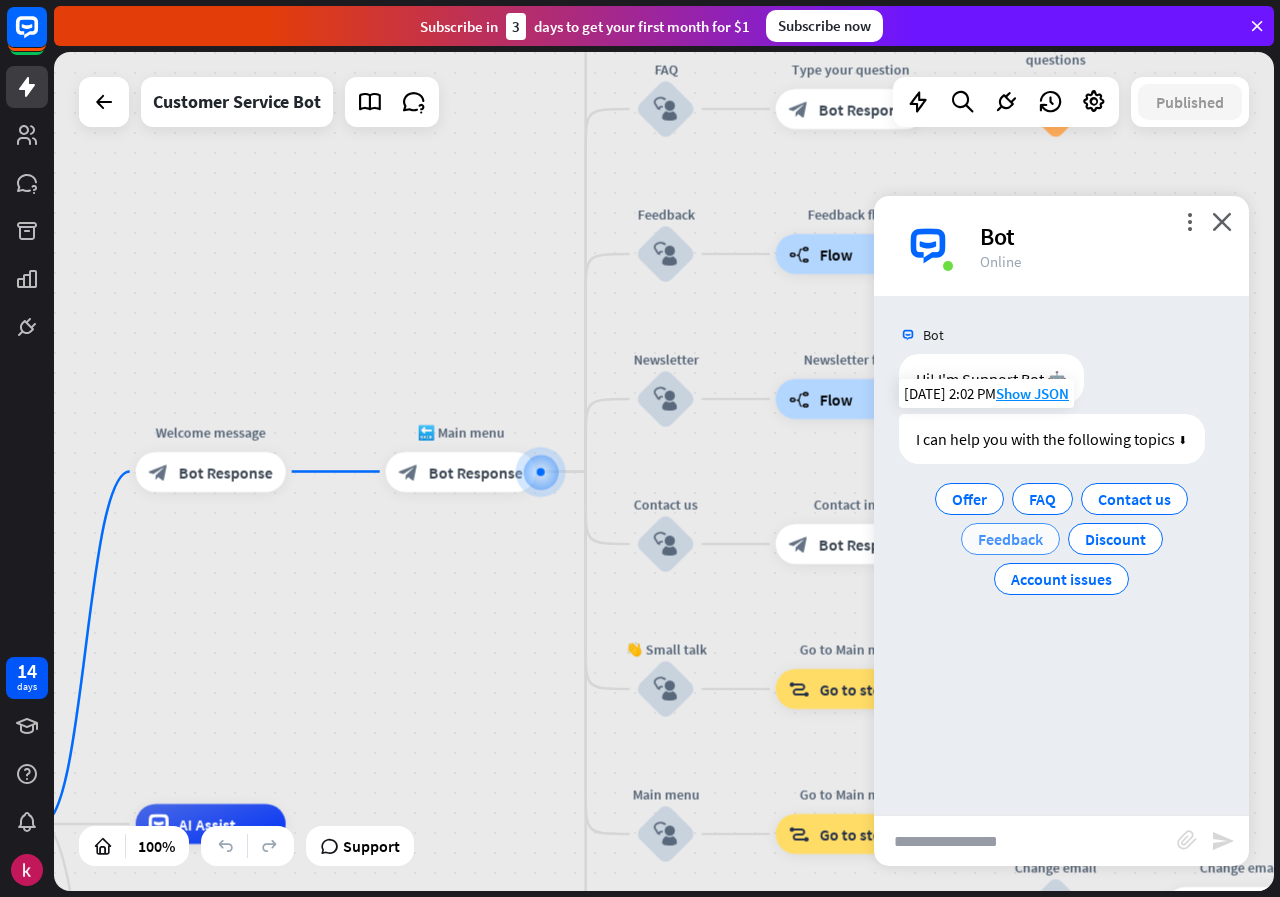 click on "Feedback" at bounding box center [1010, 539] 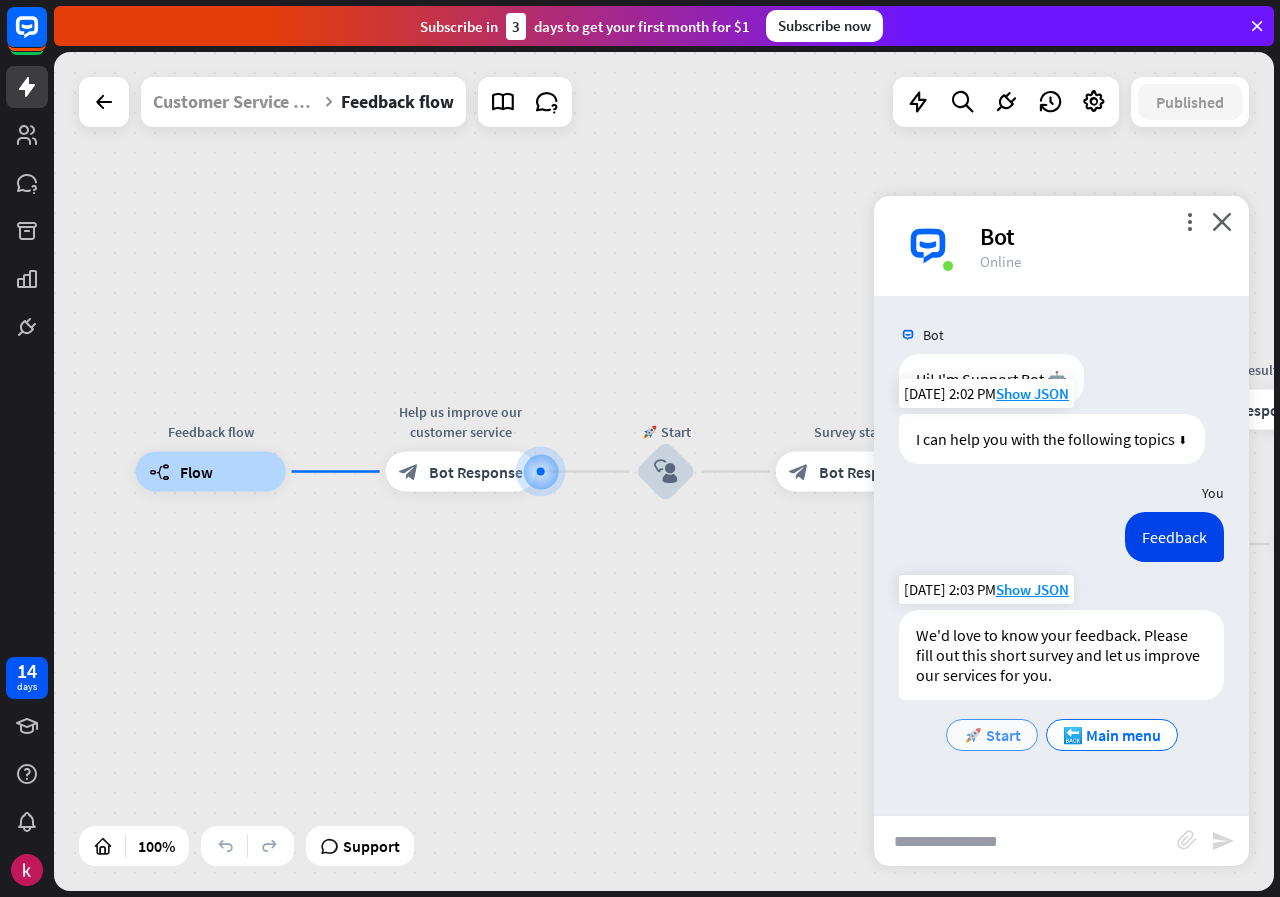 click on "🚀 Start" at bounding box center (992, 735) 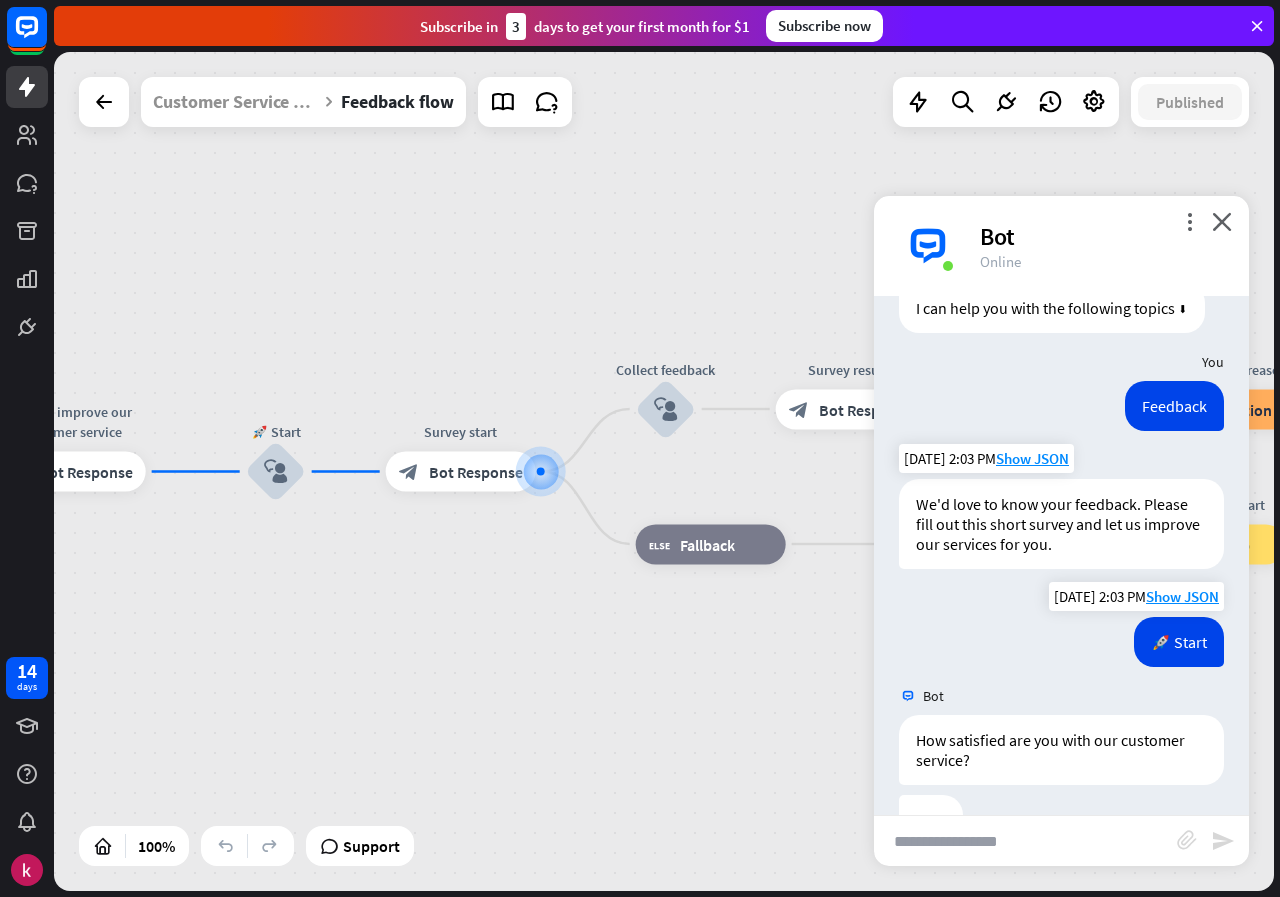 scroll, scrollTop: 191, scrollLeft: 0, axis: vertical 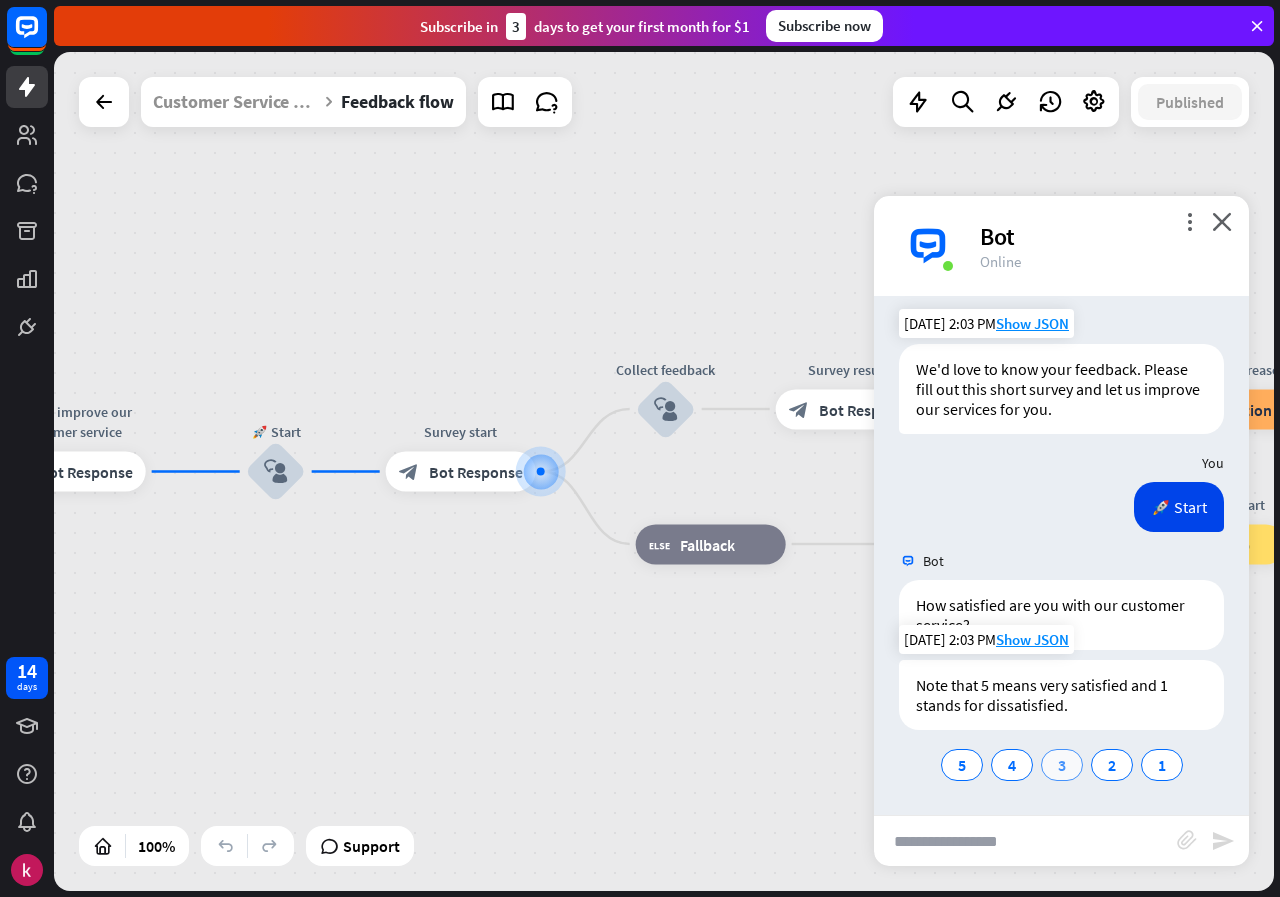 click on "3" at bounding box center (1062, 765) 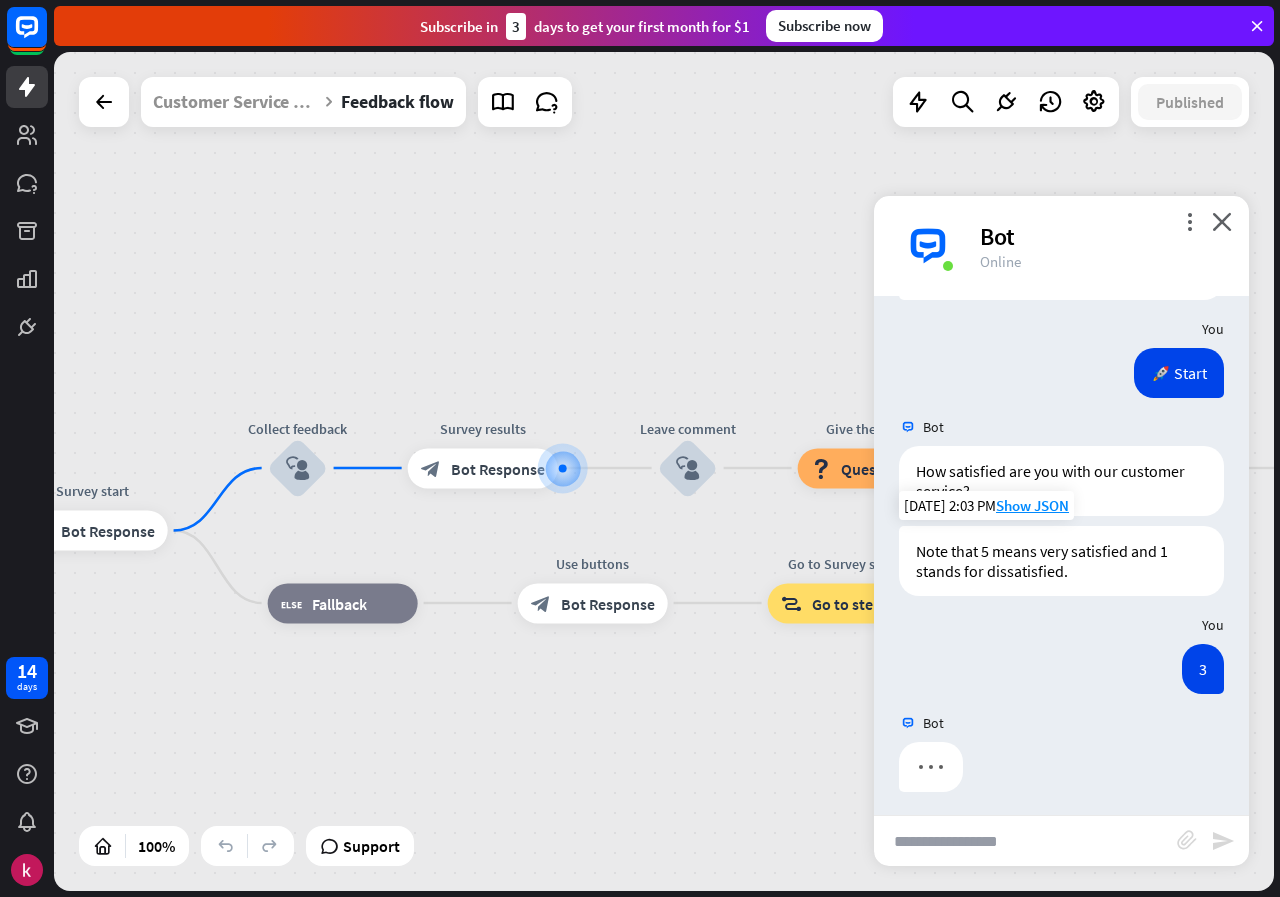 scroll, scrollTop: 407, scrollLeft: 0, axis: vertical 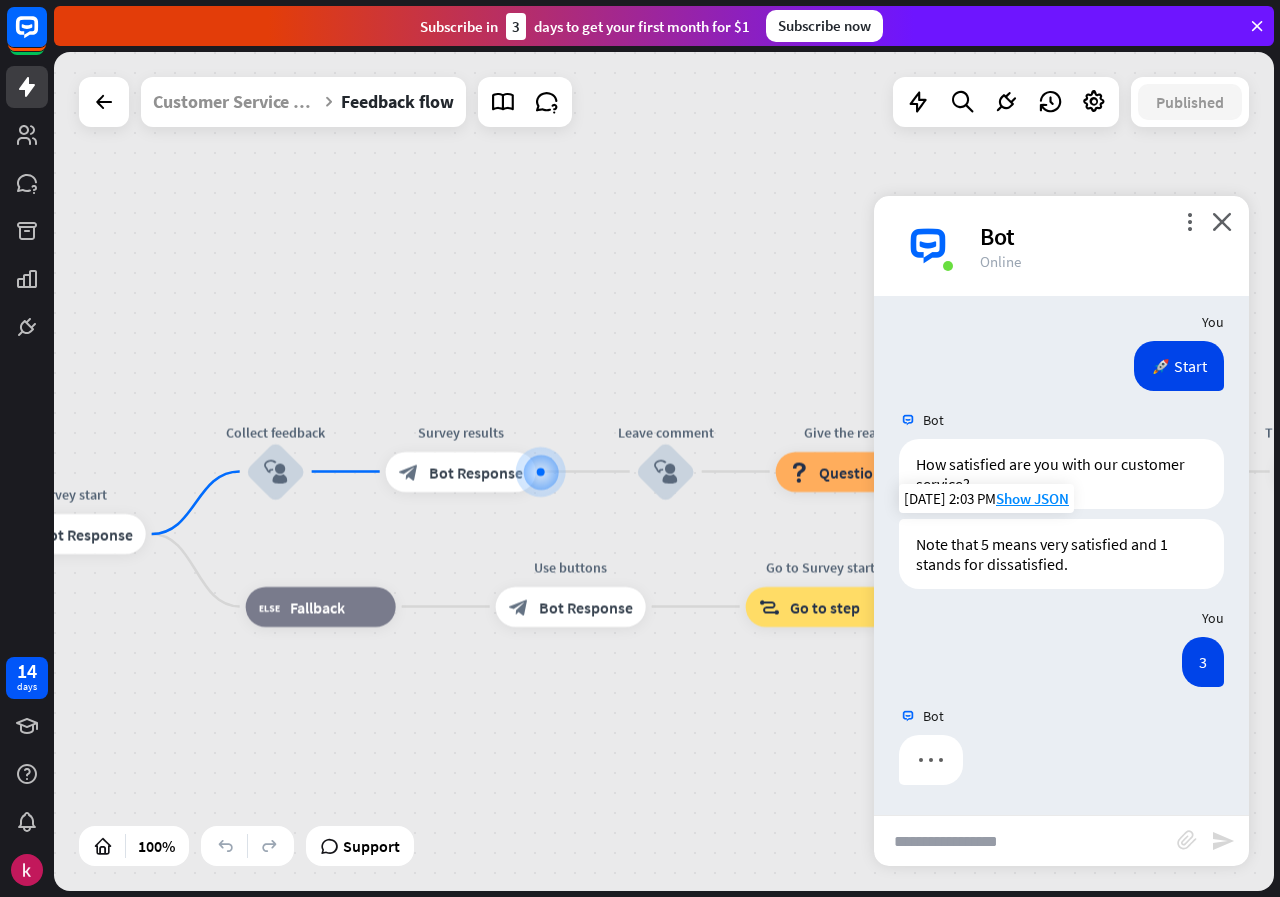 click on "Bot" at bounding box center (1102, 236) 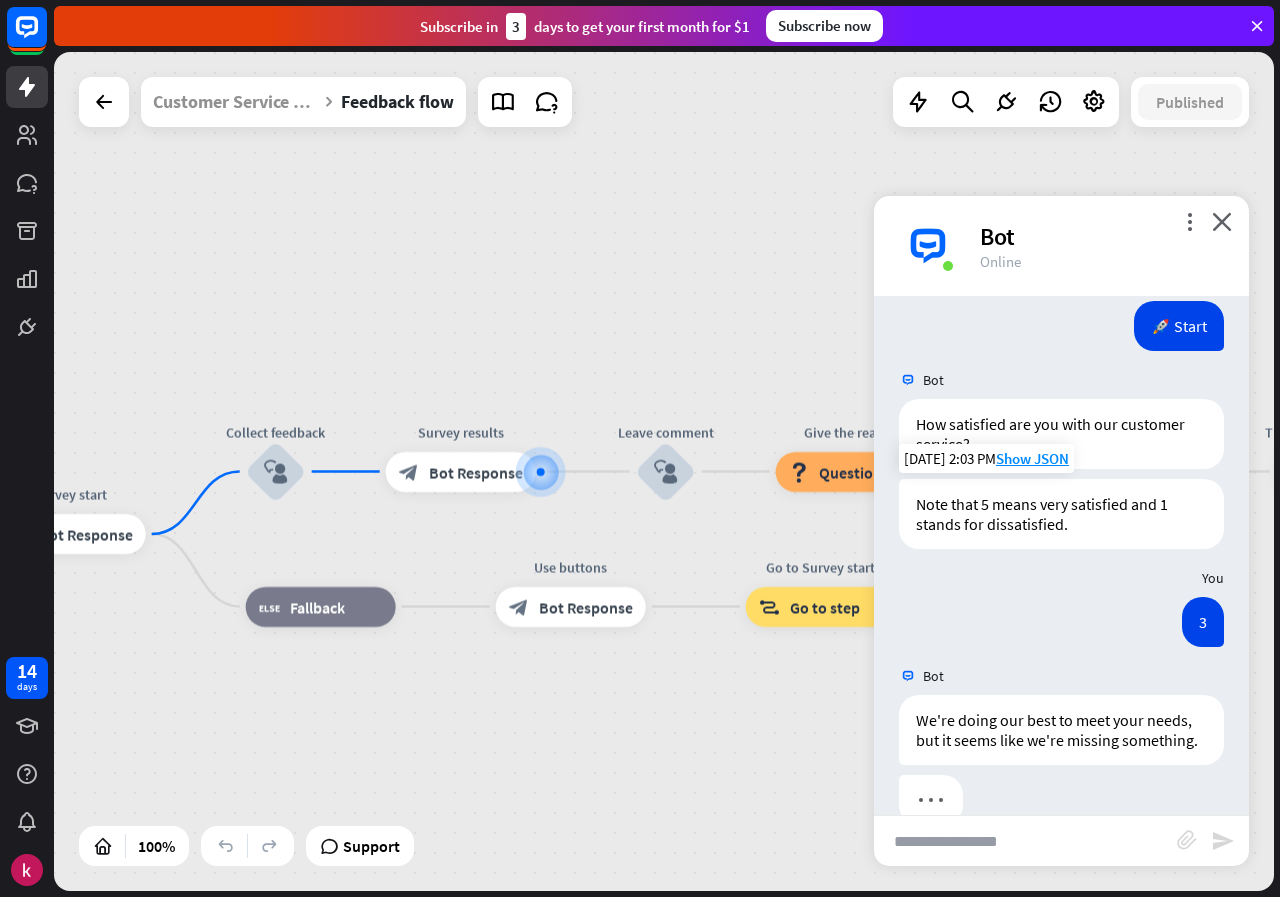 scroll, scrollTop: 507, scrollLeft: 0, axis: vertical 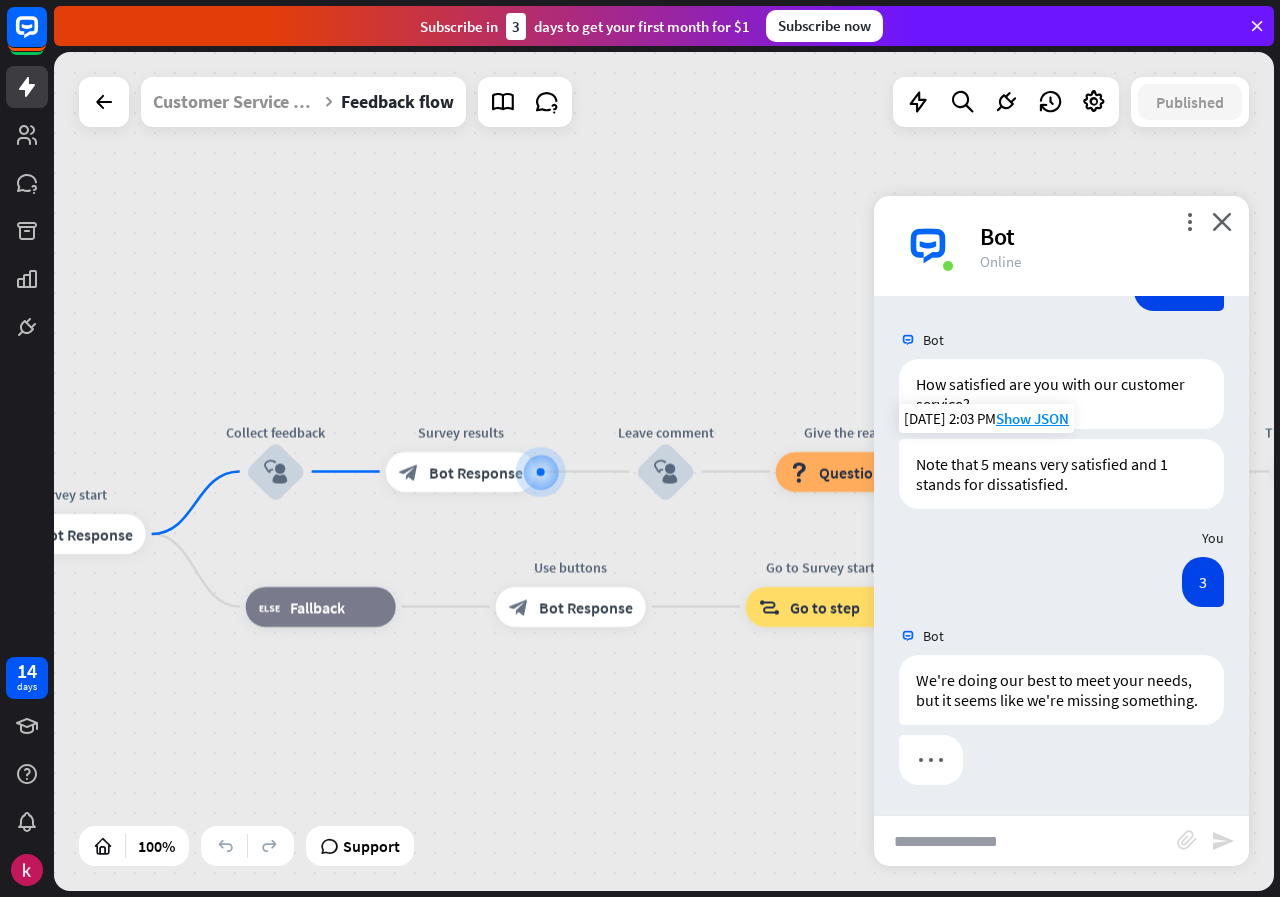 click on "Bot" at bounding box center (1102, 236) 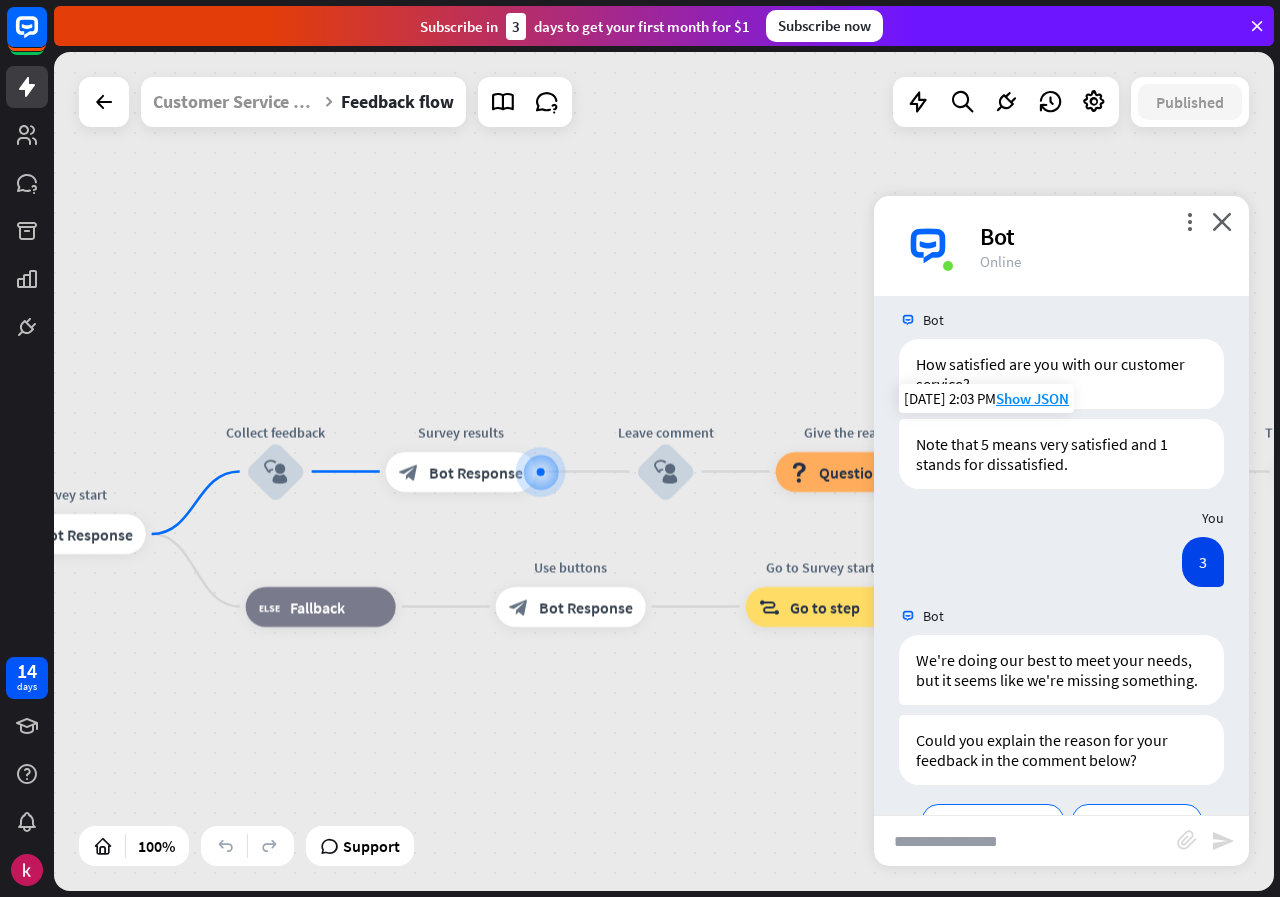 scroll, scrollTop: 622, scrollLeft: 0, axis: vertical 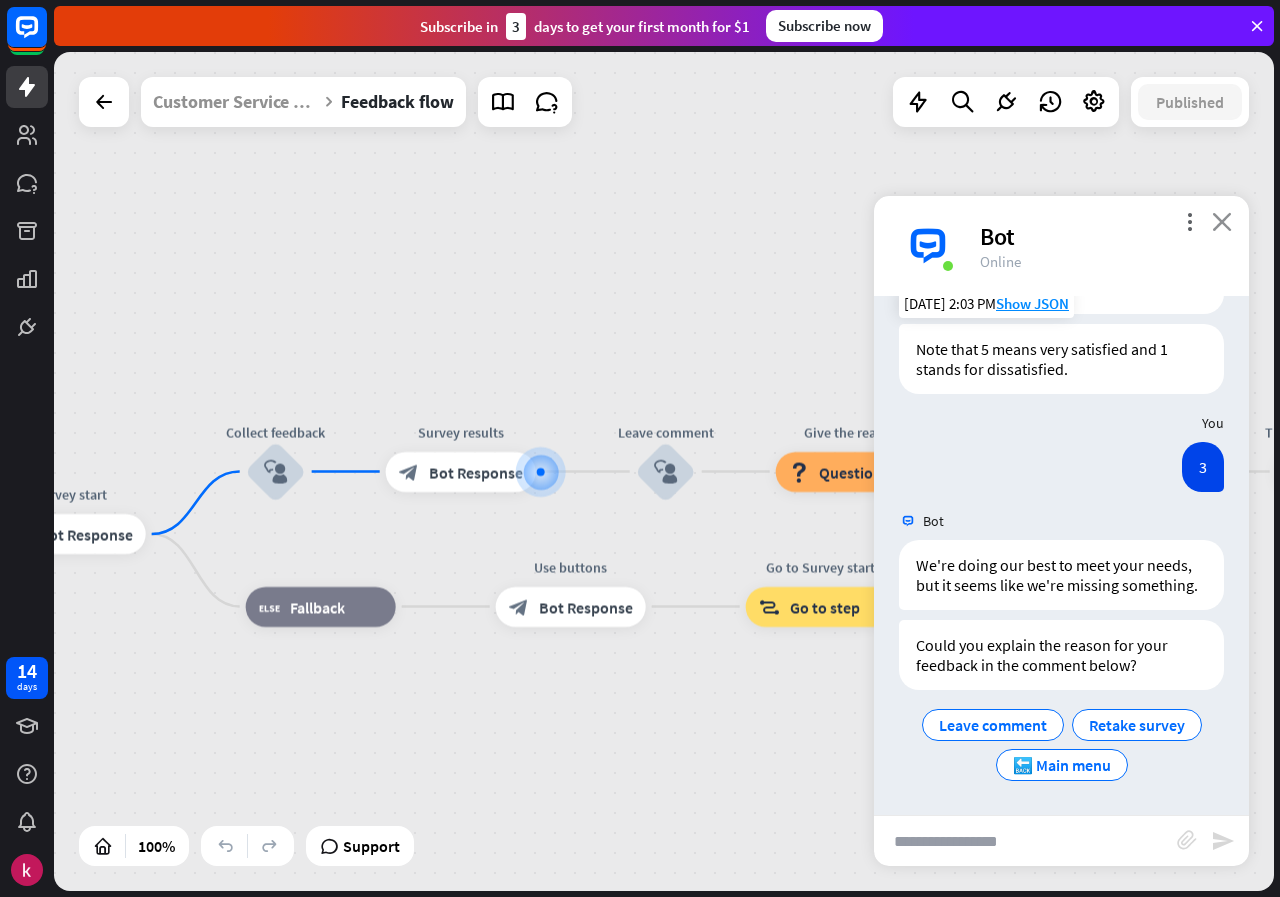 click on "close" at bounding box center [1222, 221] 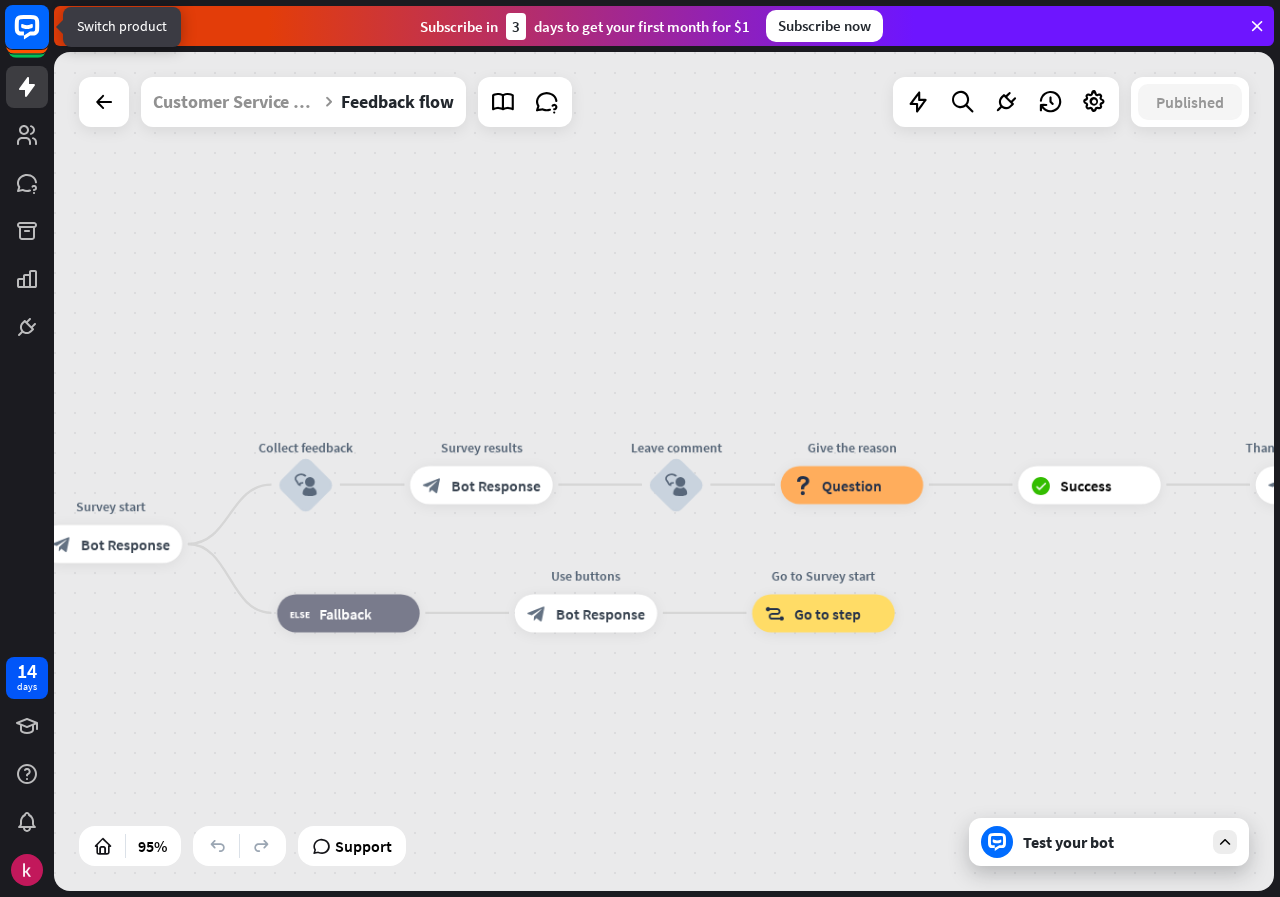 click 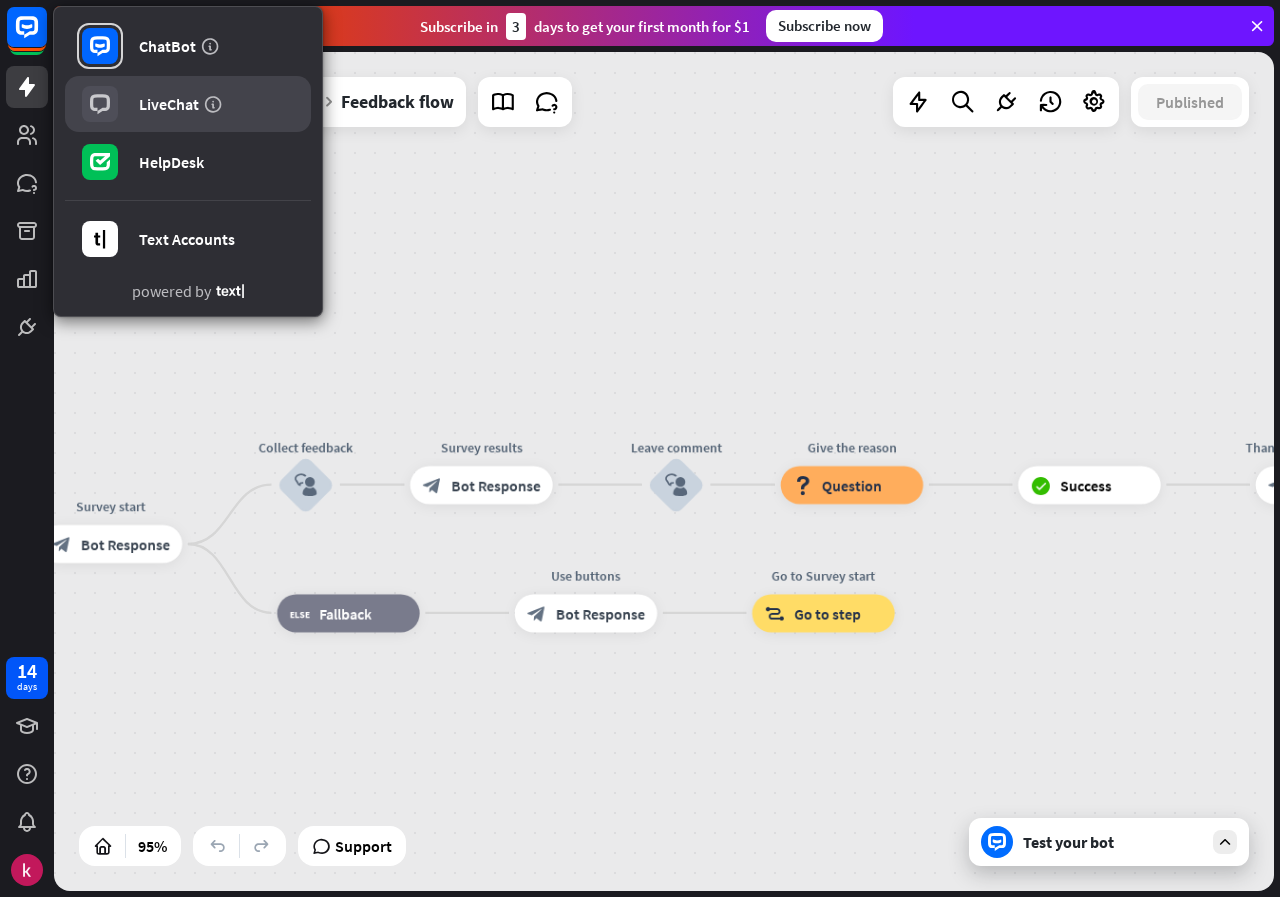 click on "LiveChat" at bounding box center [169, 104] 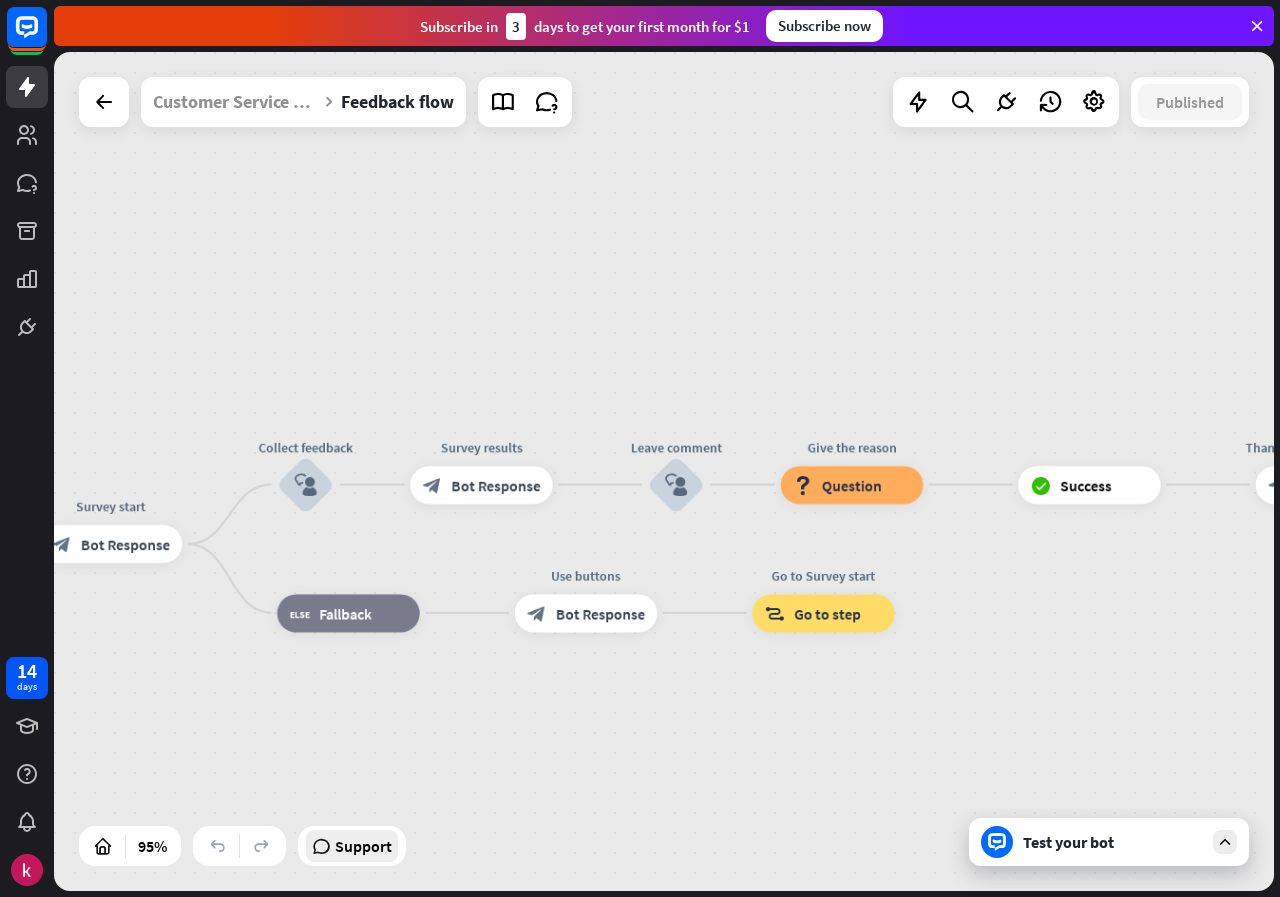 click on "Support" at bounding box center (363, 846) 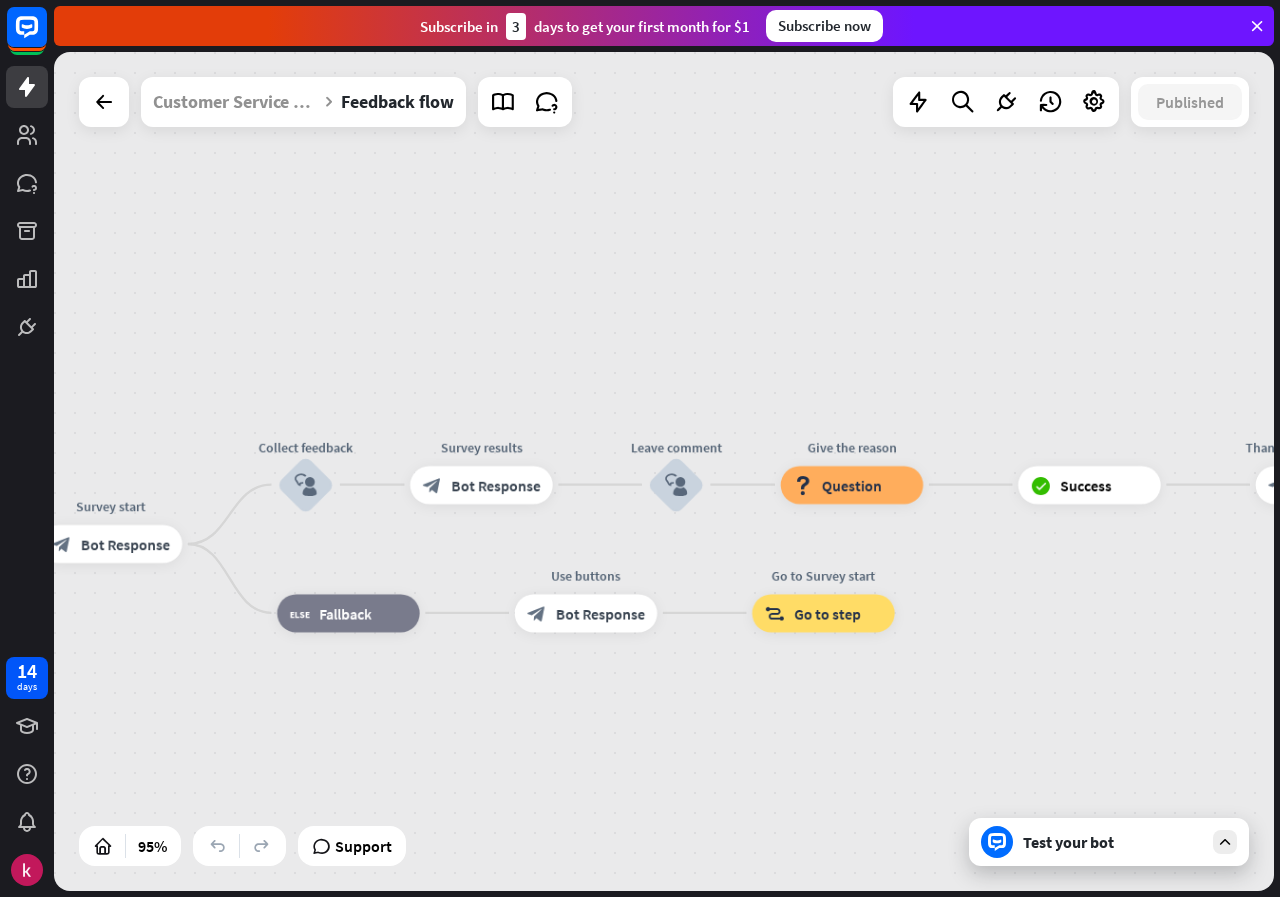 click on "Feedback flow   builder_tree   Flow                 Help us improve our customer service   block_bot_response   Bot Response                 🚀 Start   block_user_input                 Survey start   block_bot_response   Bot Response                 Collect feedback   block_user_input                 Survey results   block_bot_response   Bot Response                 Leave comment   block_user_input                 Give the reason   block_question   Question                   block_success   Success                 Thank you for your feedback   block_bot_response   Bot Response                   block_fallback   Fallback                 Use buttons   block_bot_response   Bot Response                 Go to Survey start   block_goto   Go to step" at bounding box center [664, 471] 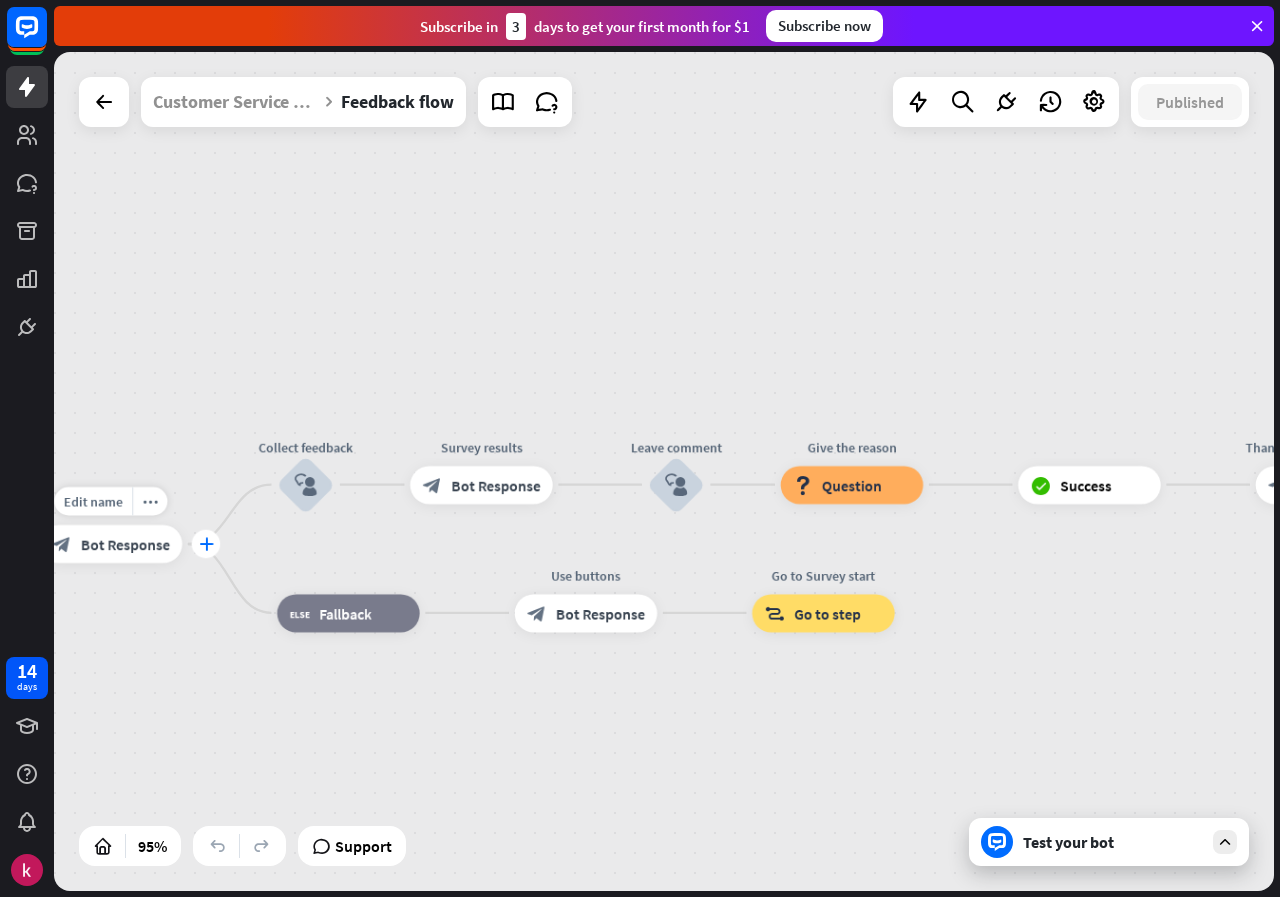 click on "plus" at bounding box center (206, 544) 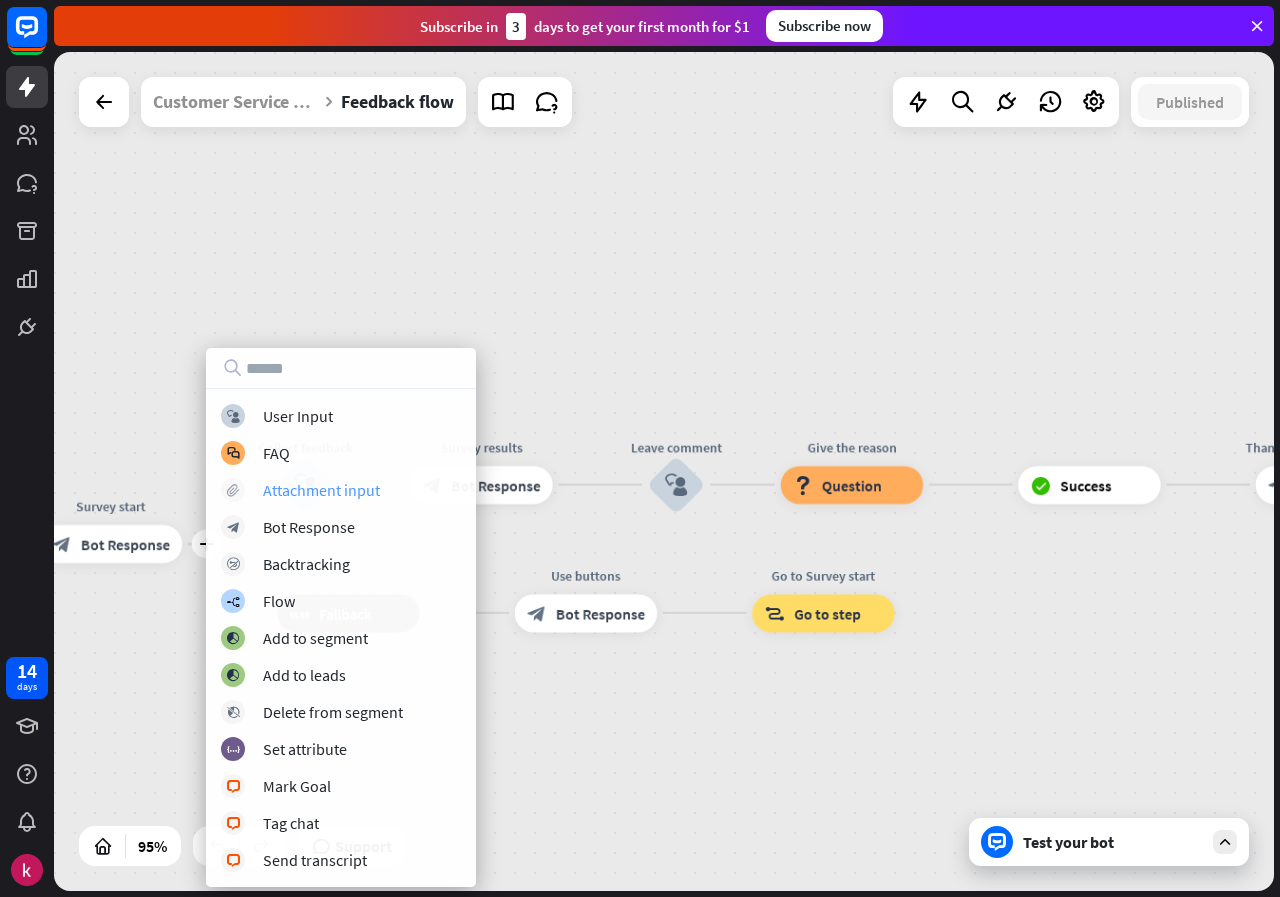 click on "Attachment input" at bounding box center (321, 490) 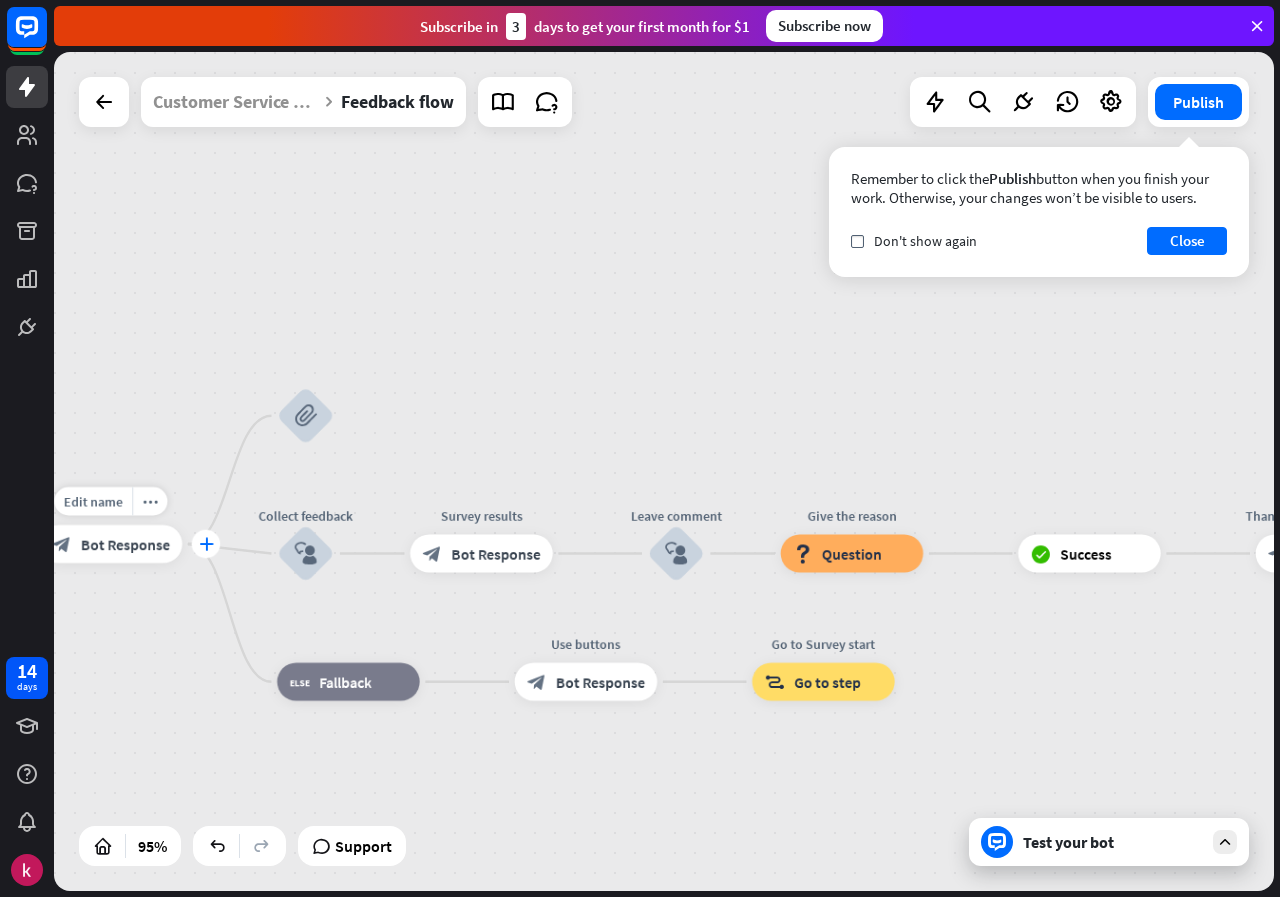 click on "plus" at bounding box center [206, 544] 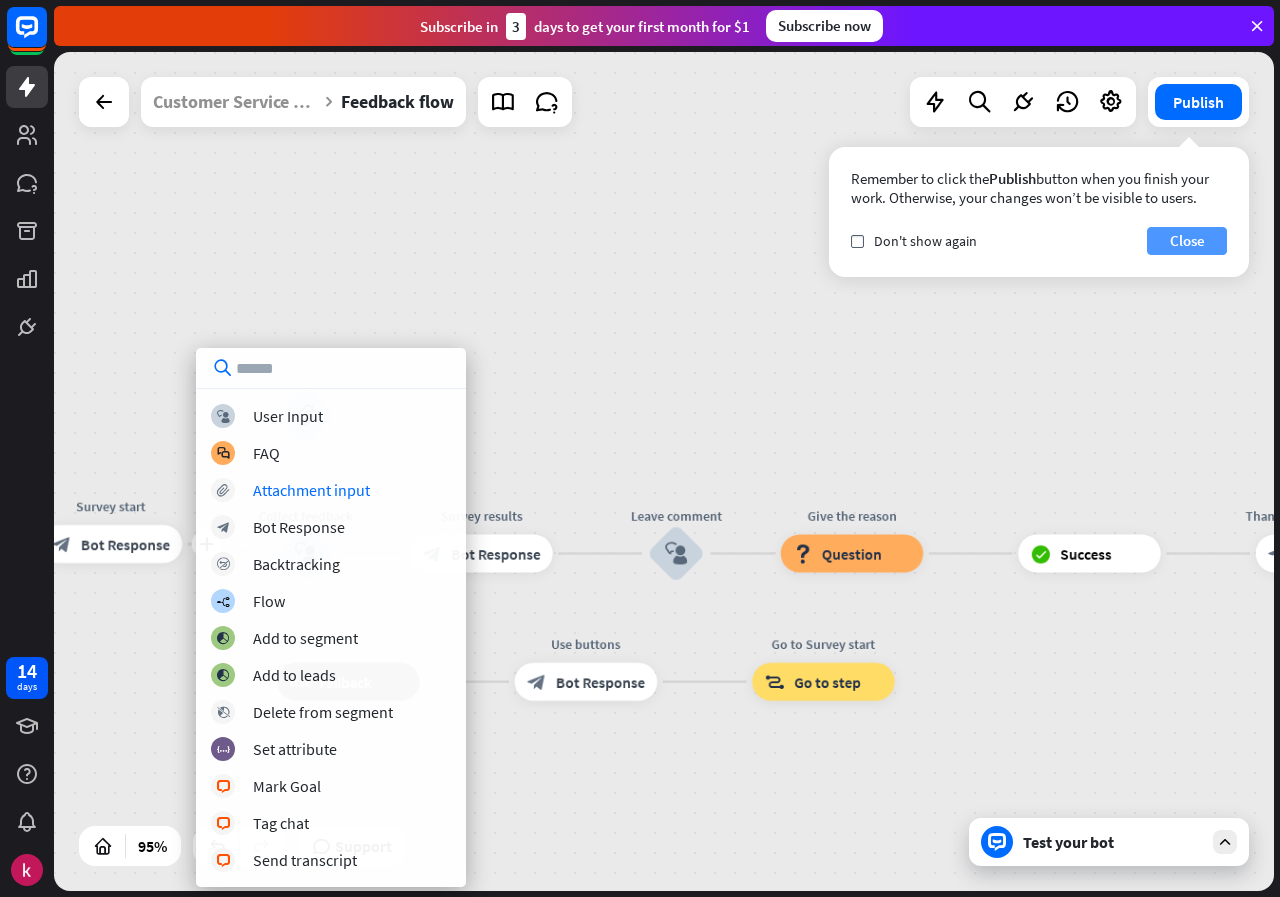 click on "Close" at bounding box center (1187, 241) 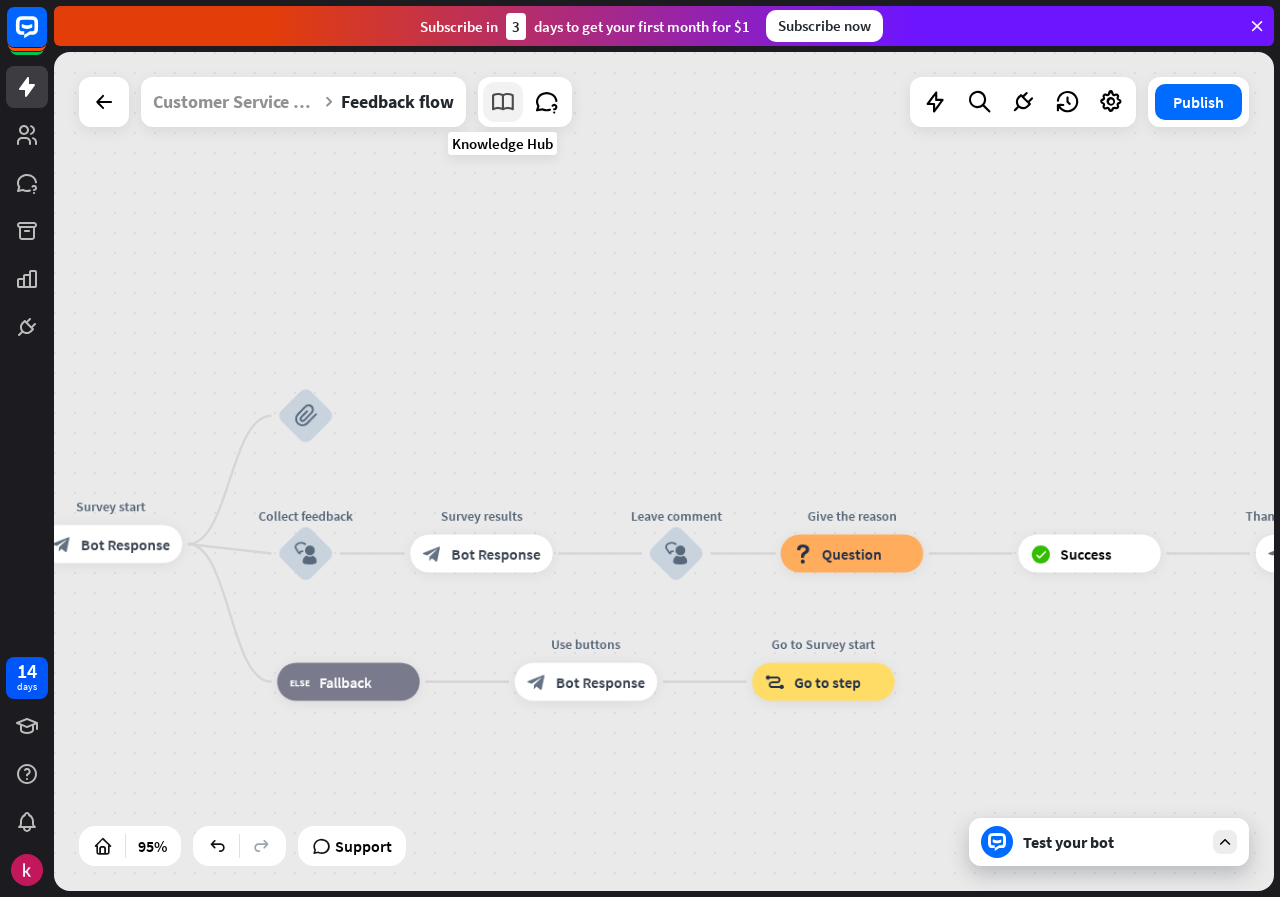 click at bounding box center (503, 102) 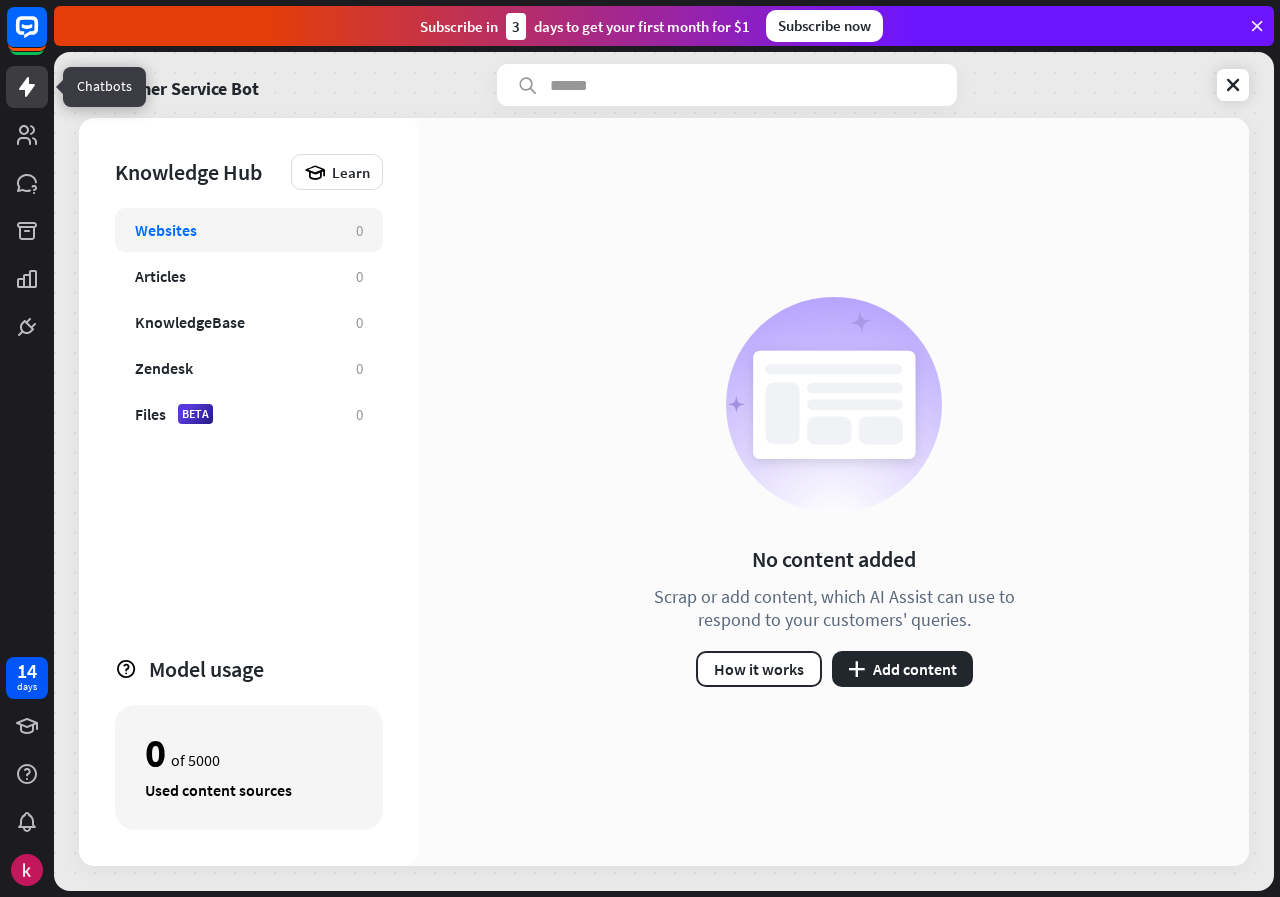 click at bounding box center [27, 87] 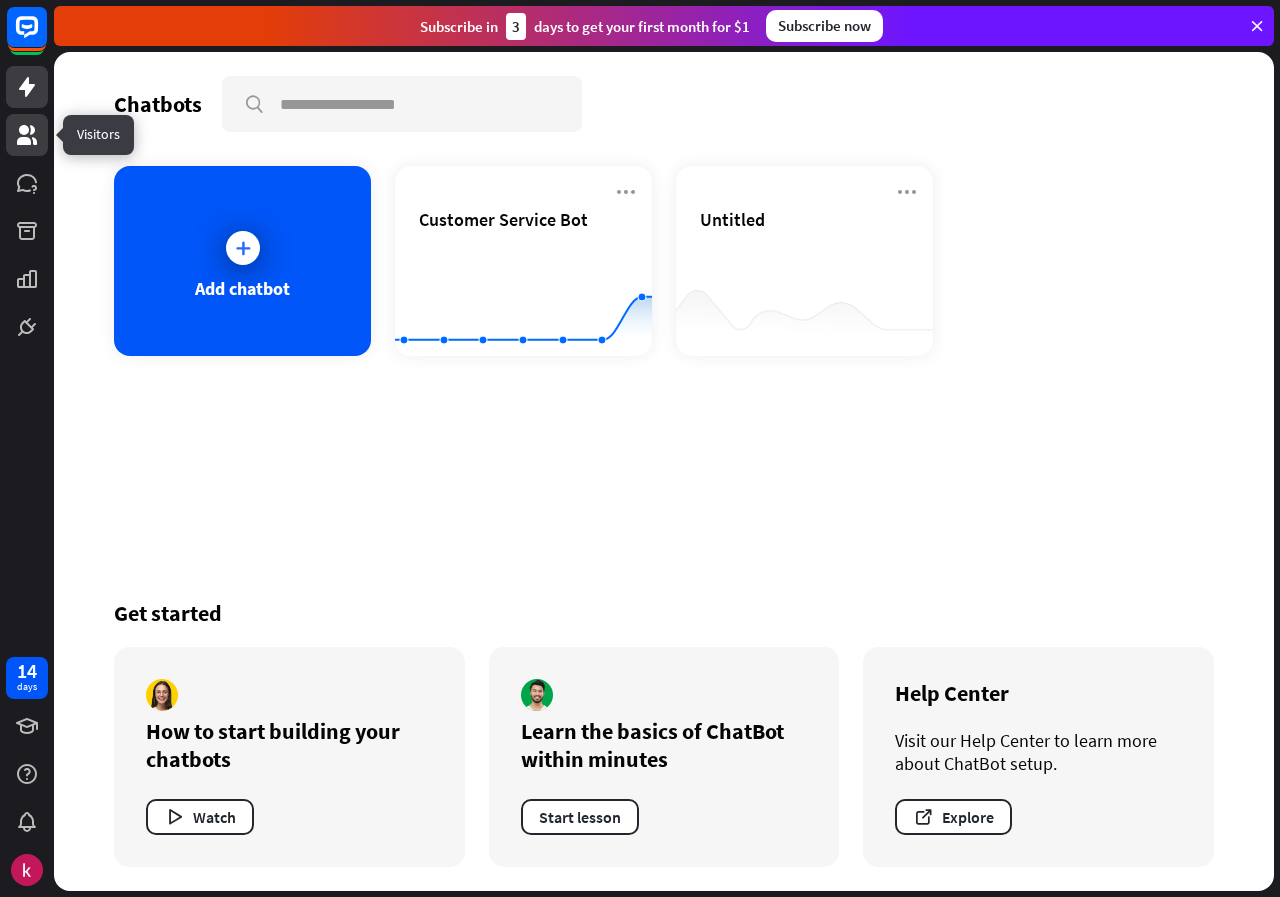 click 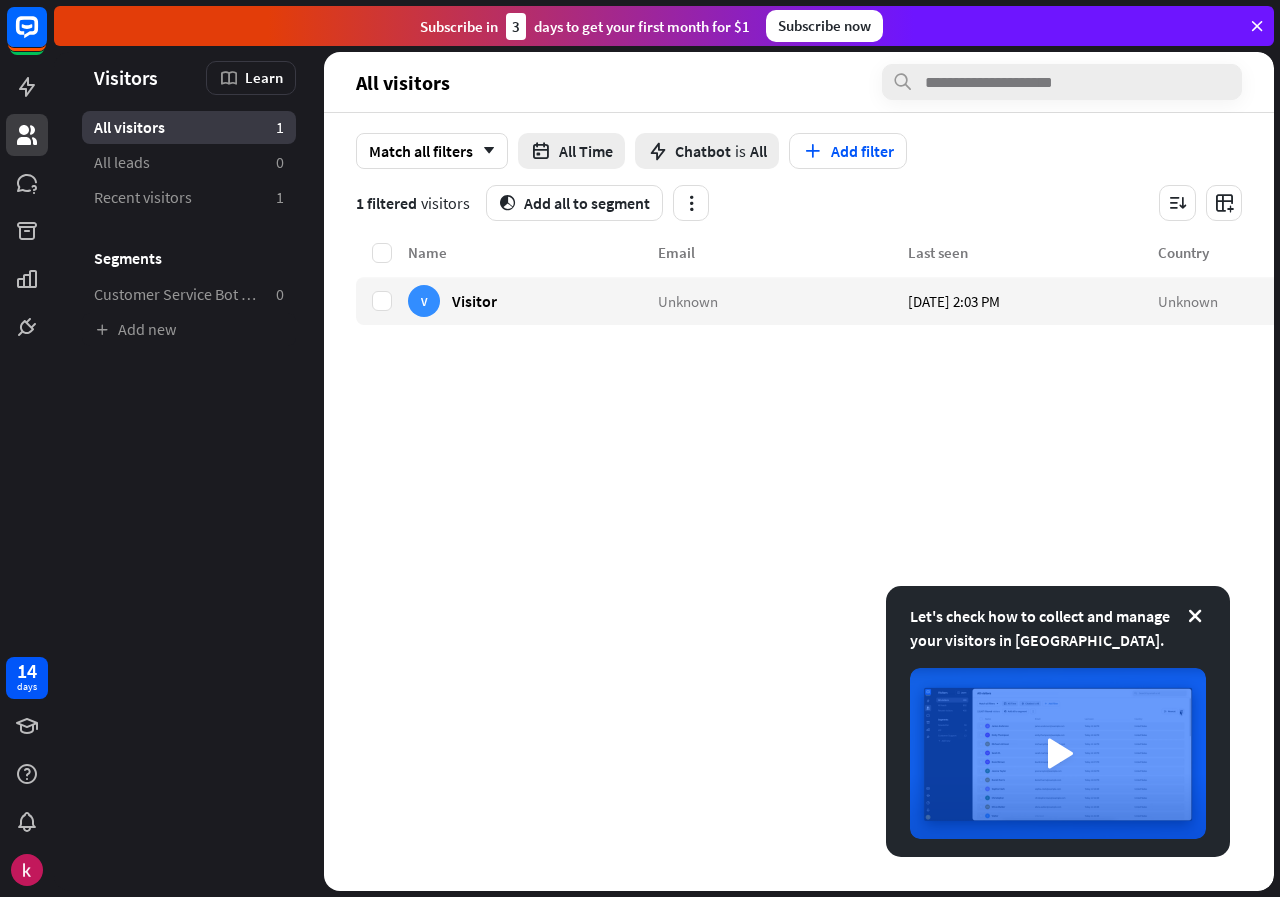 click at bounding box center [27, 174] 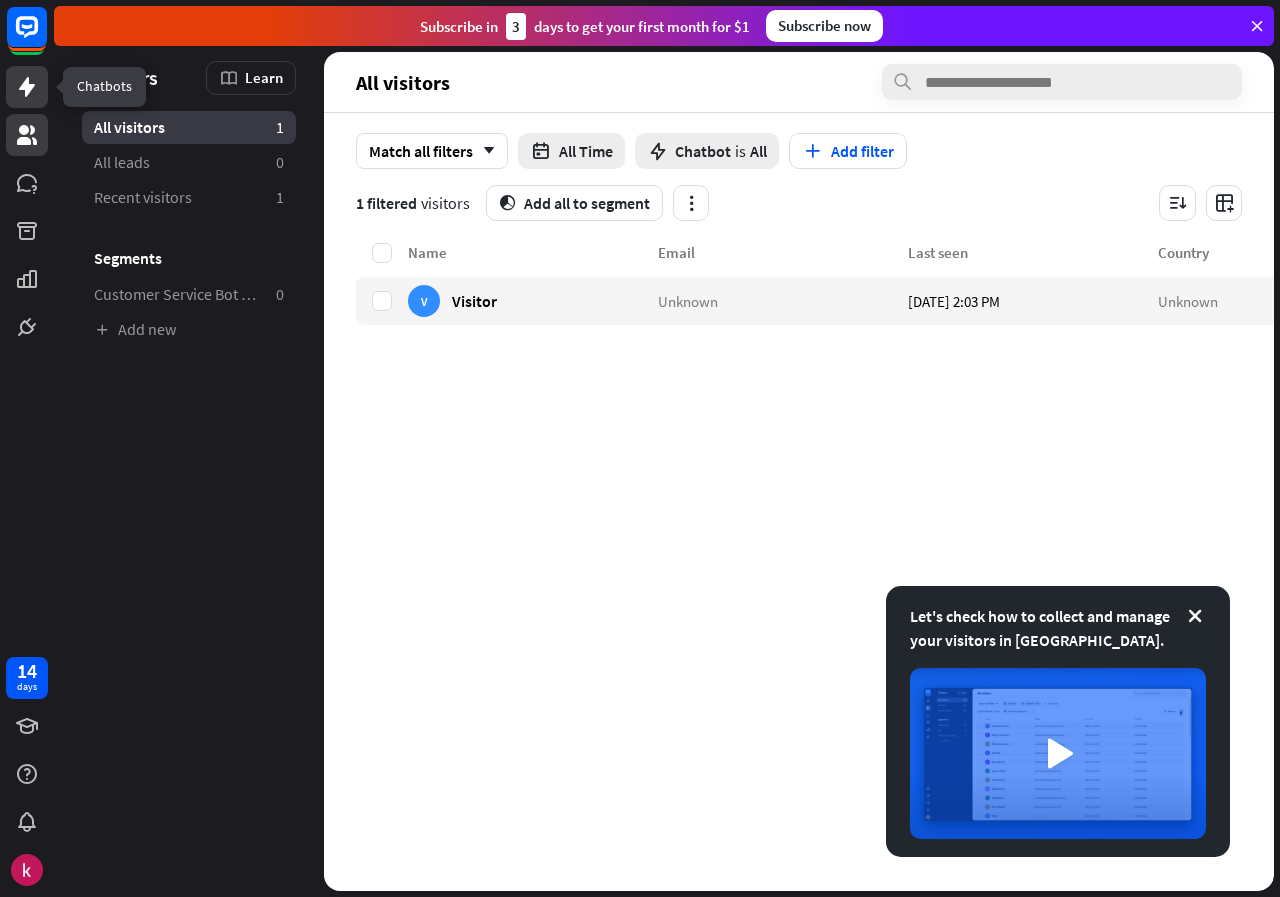 click at bounding box center [27, 87] 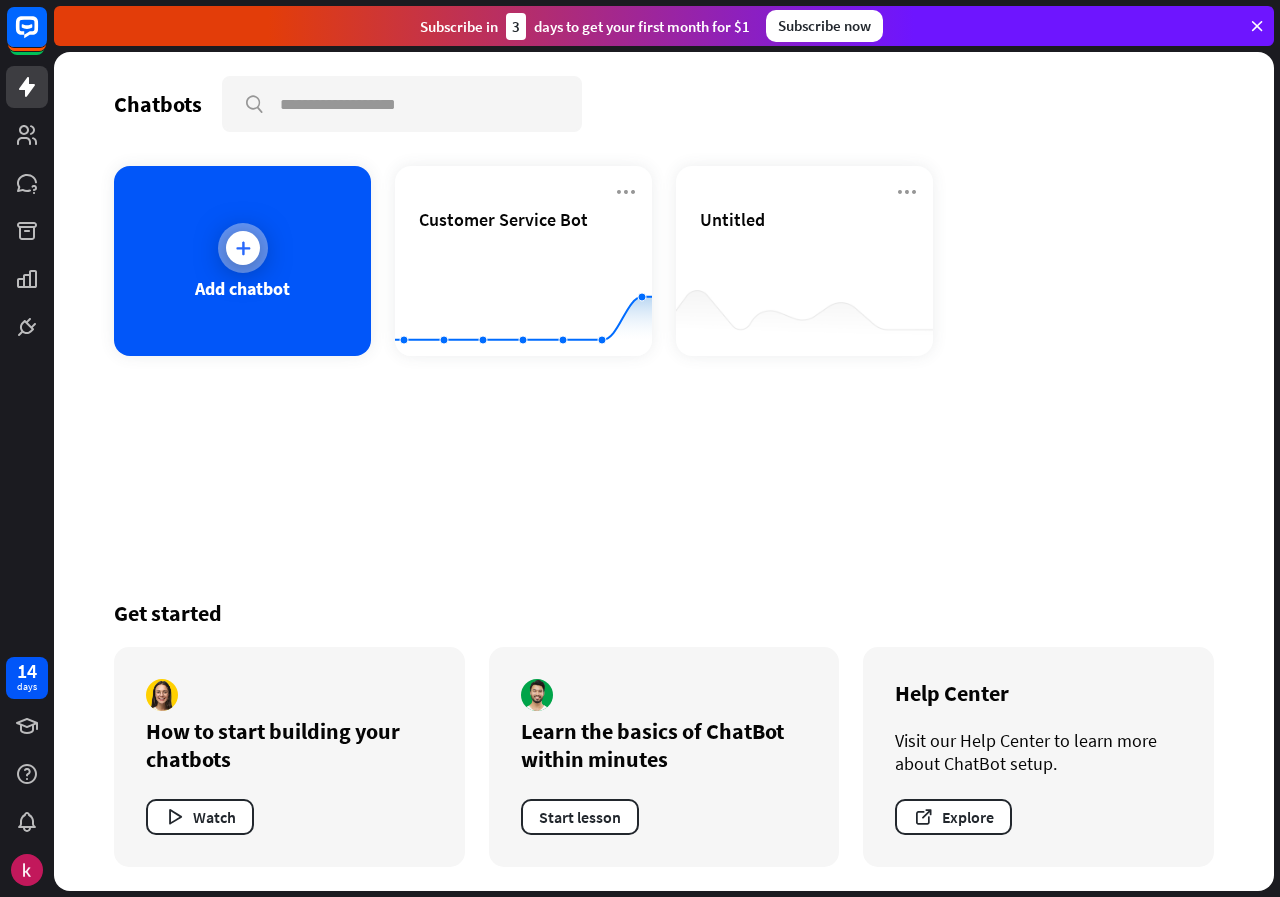 click at bounding box center [243, 248] 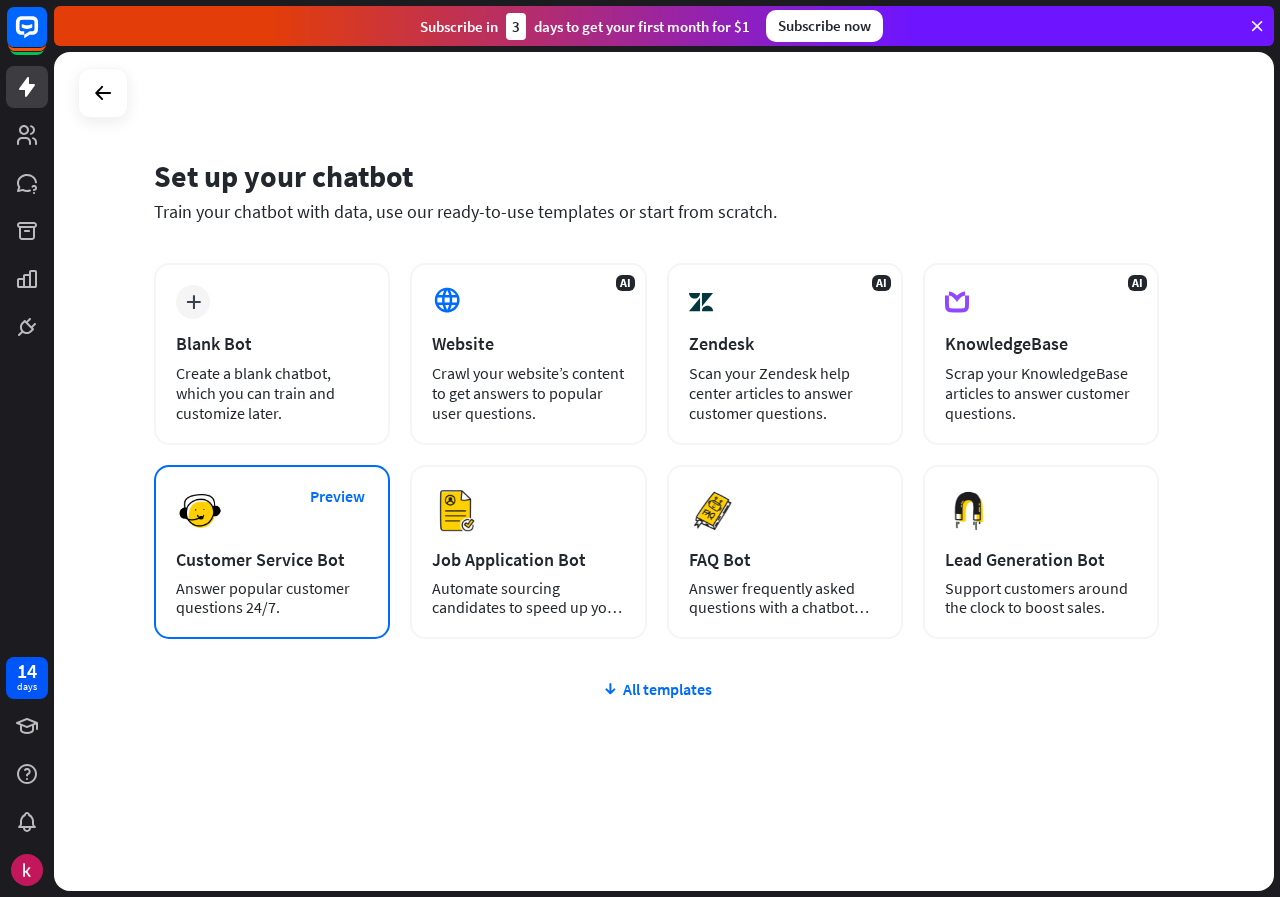 click on "Preview
Customer Service Bot
Answer popular customer questions 24/7." at bounding box center [272, 552] 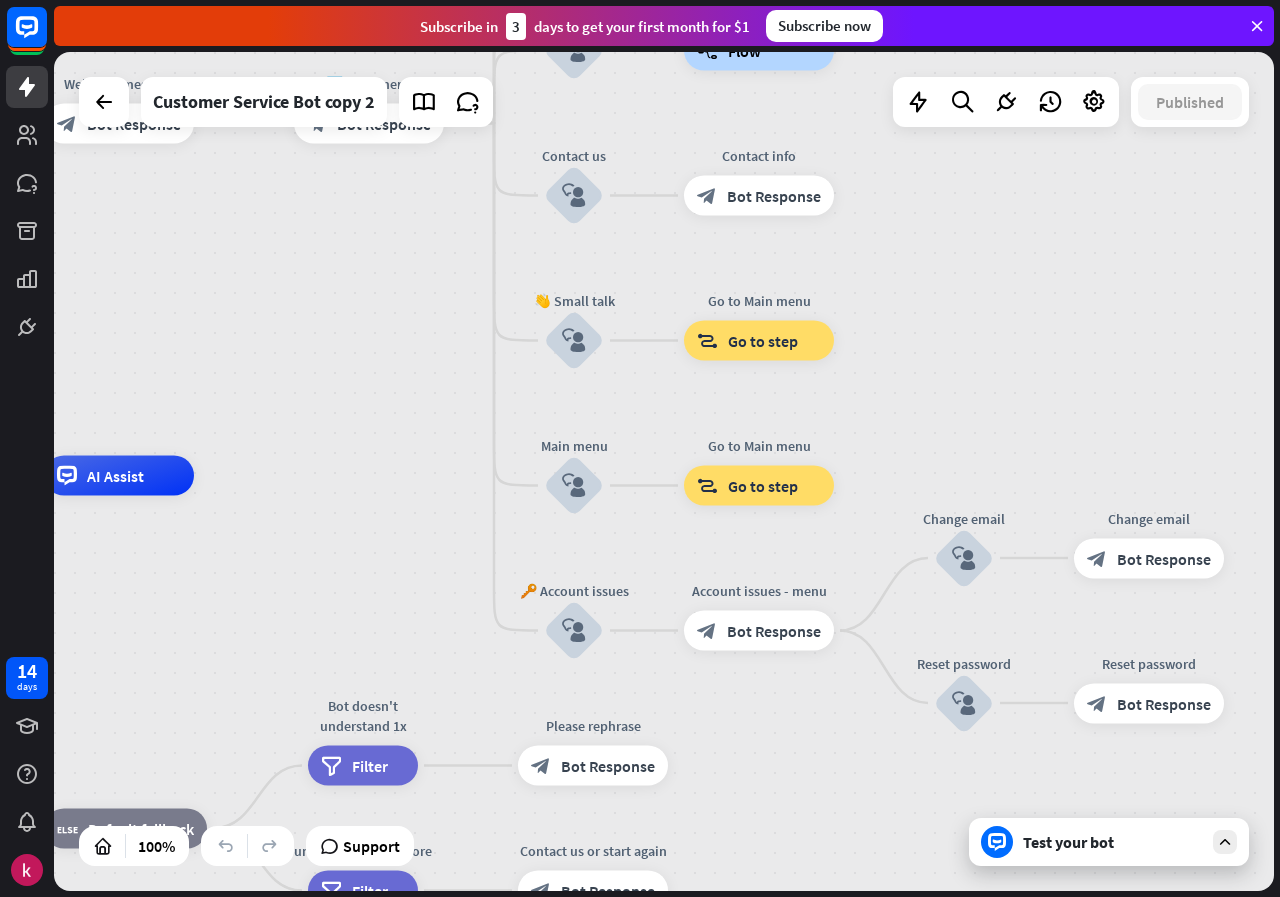 drag, startPoint x: 786, startPoint y: 649, endPoint x: 282, endPoint y: 653, distance: 504.01587 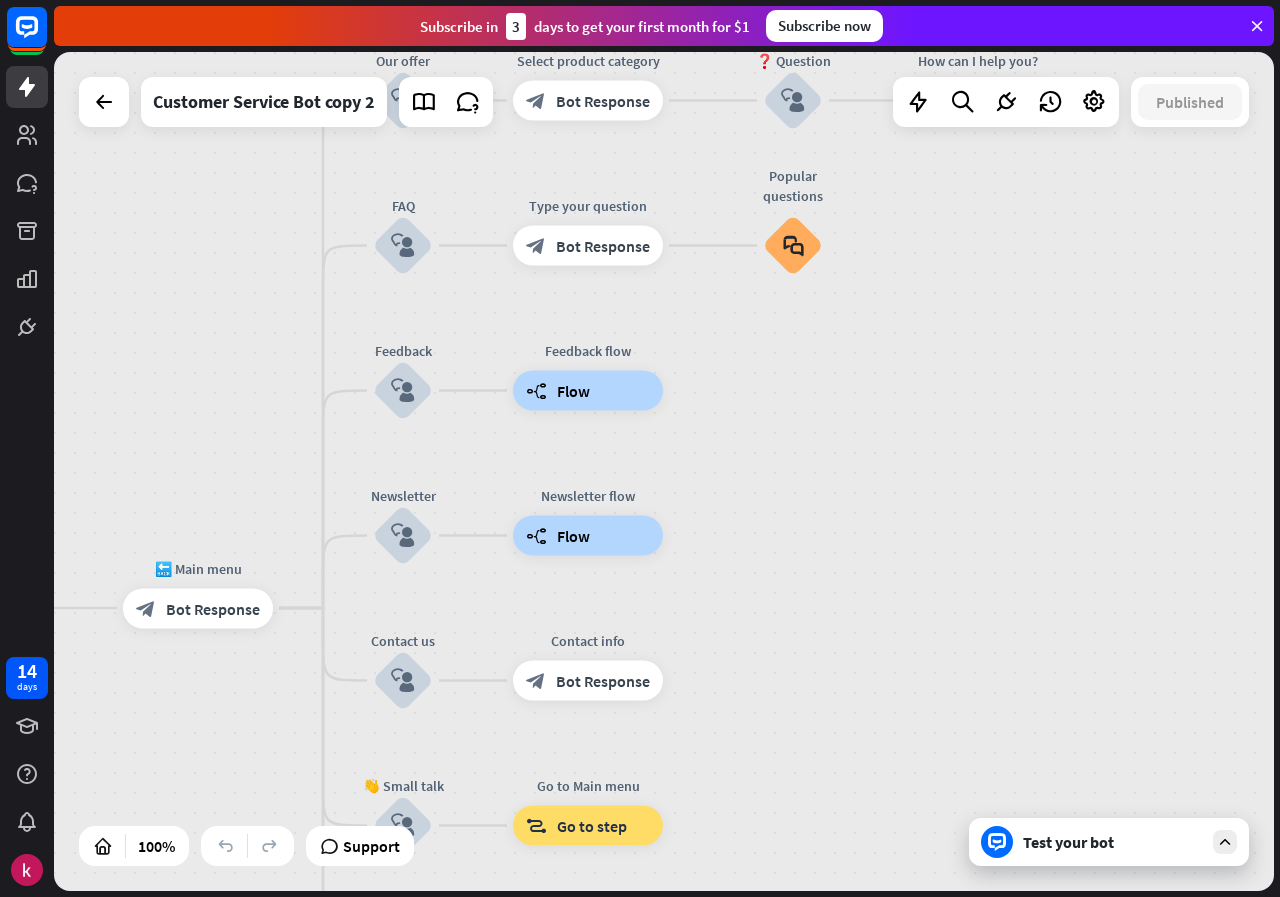 drag, startPoint x: 1165, startPoint y: 451, endPoint x: 979, endPoint y: 877, distance: 464.83545 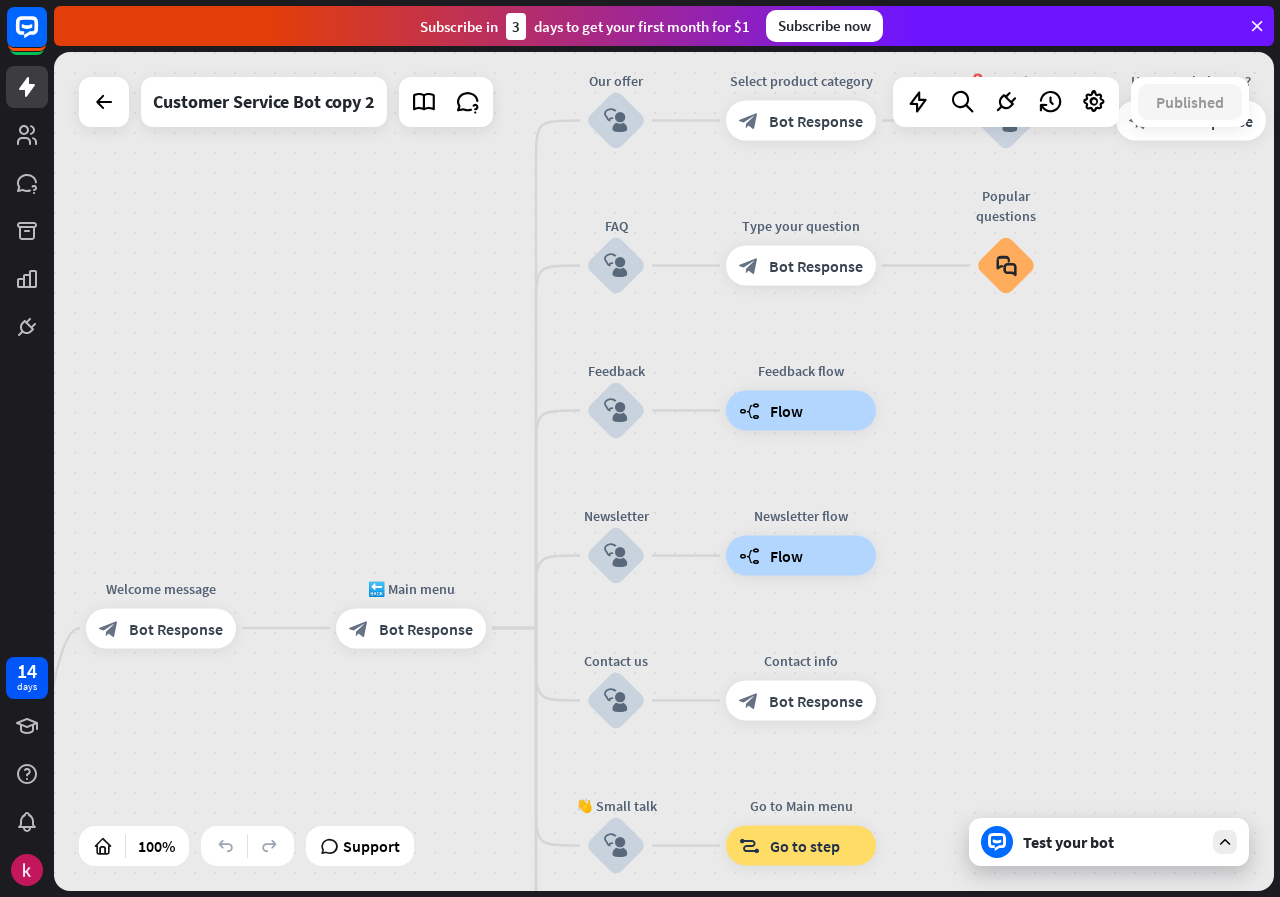 drag, startPoint x: 1052, startPoint y: 465, endPoint x: 1241, endPoint y: 314, distance: 241.91321 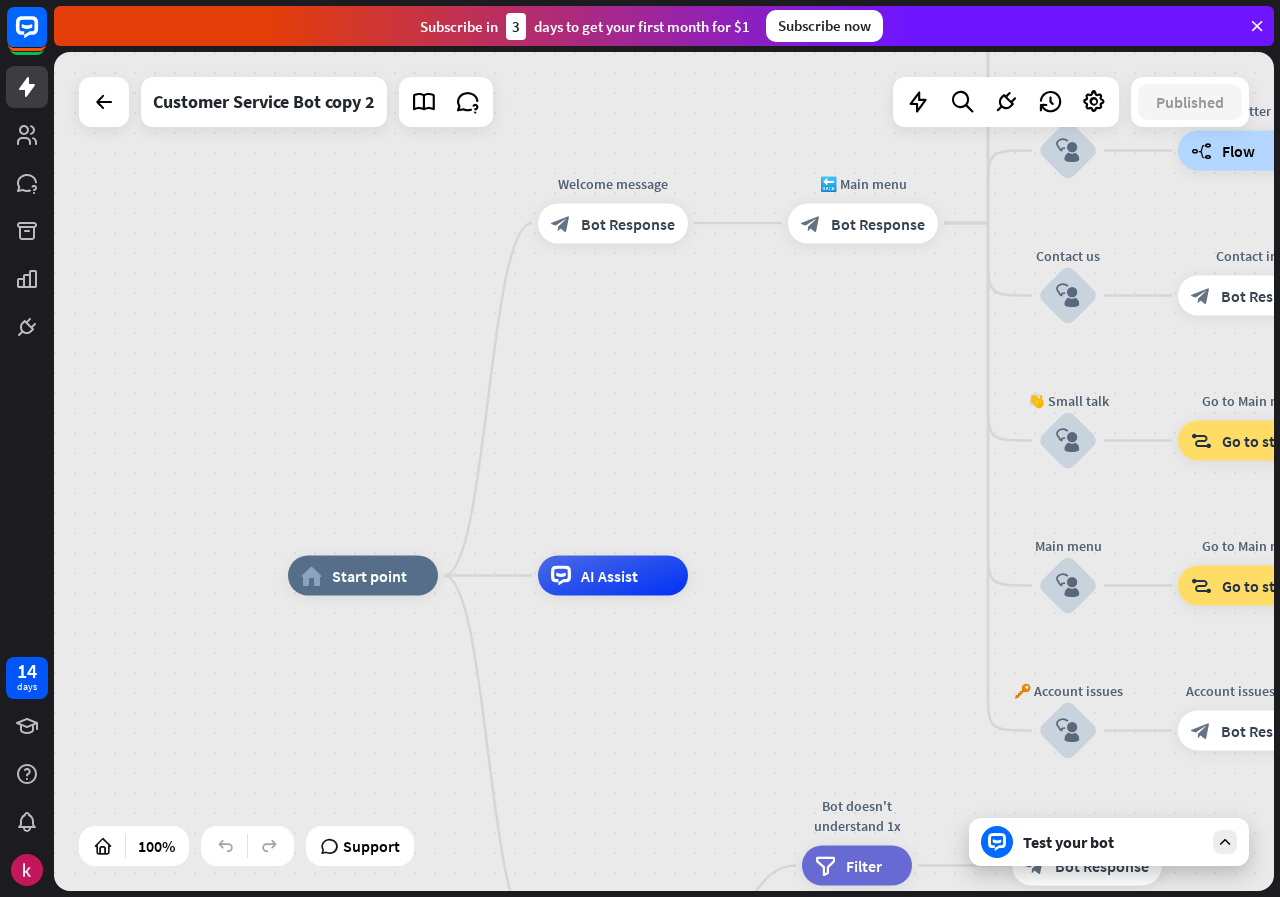 drag, startPoint x: 241, startPoint y: 684, endPoint x: 605, endPoint y: 447, distance: 434.35583 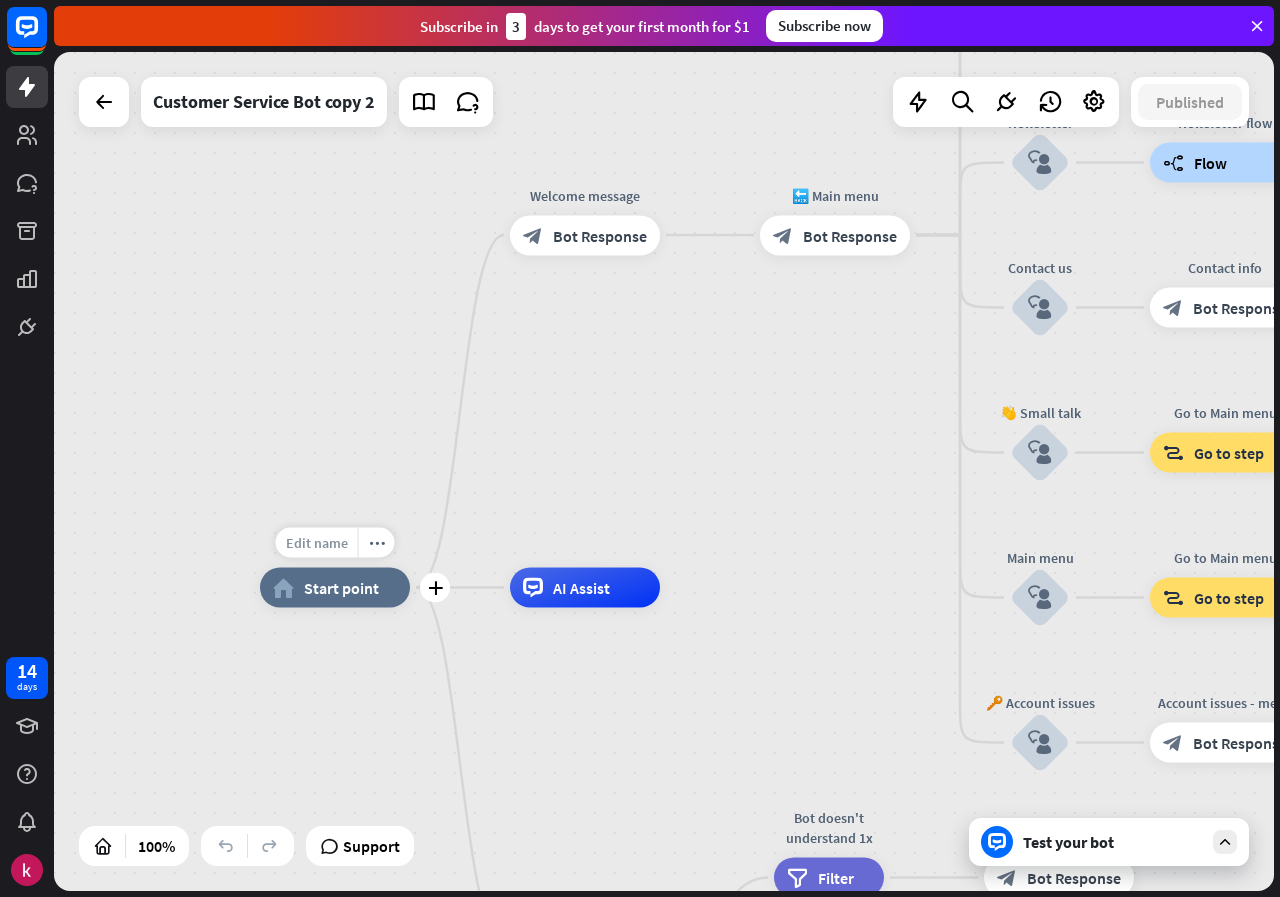 click on "Edit name" at bounding box center (317, 543) 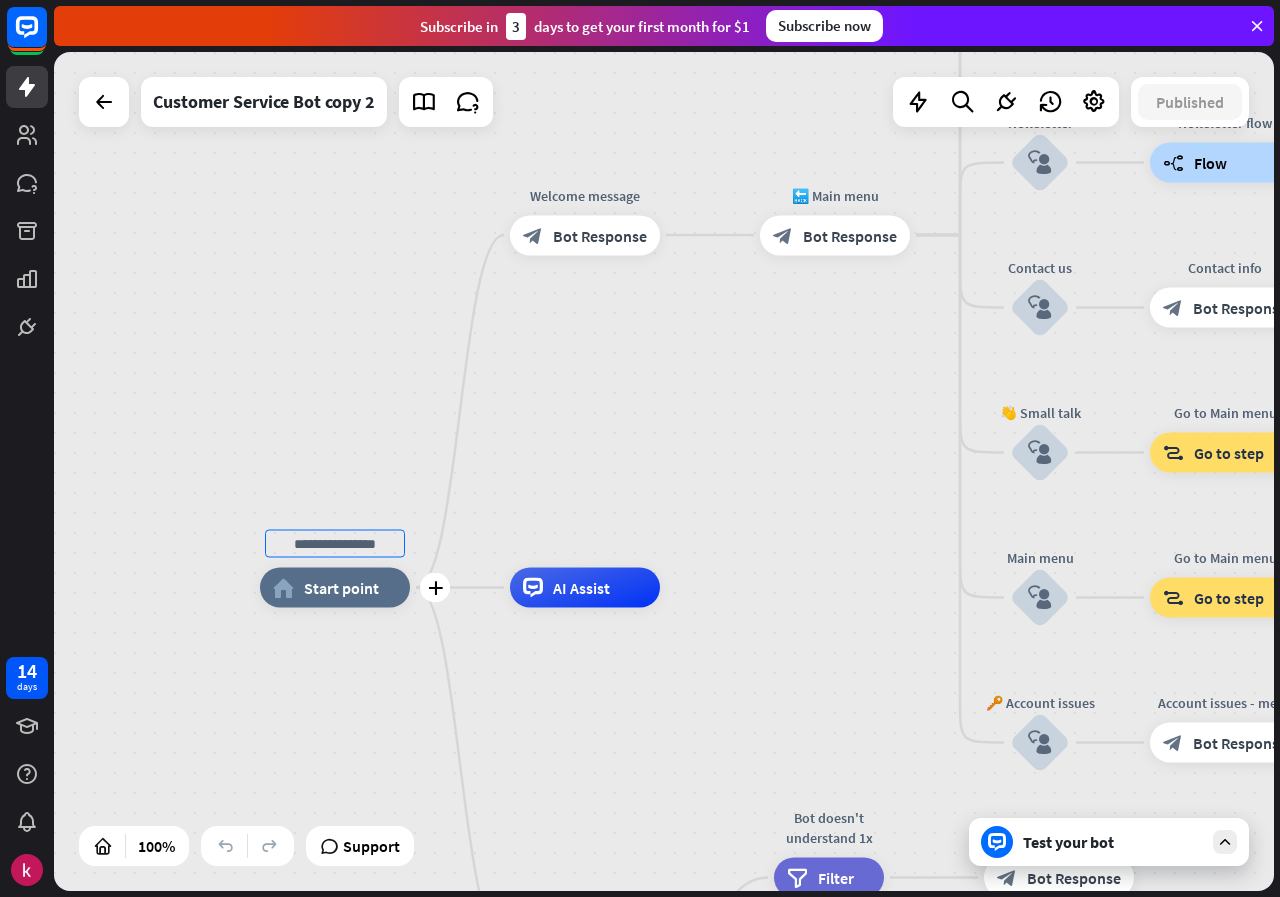 type on "*" 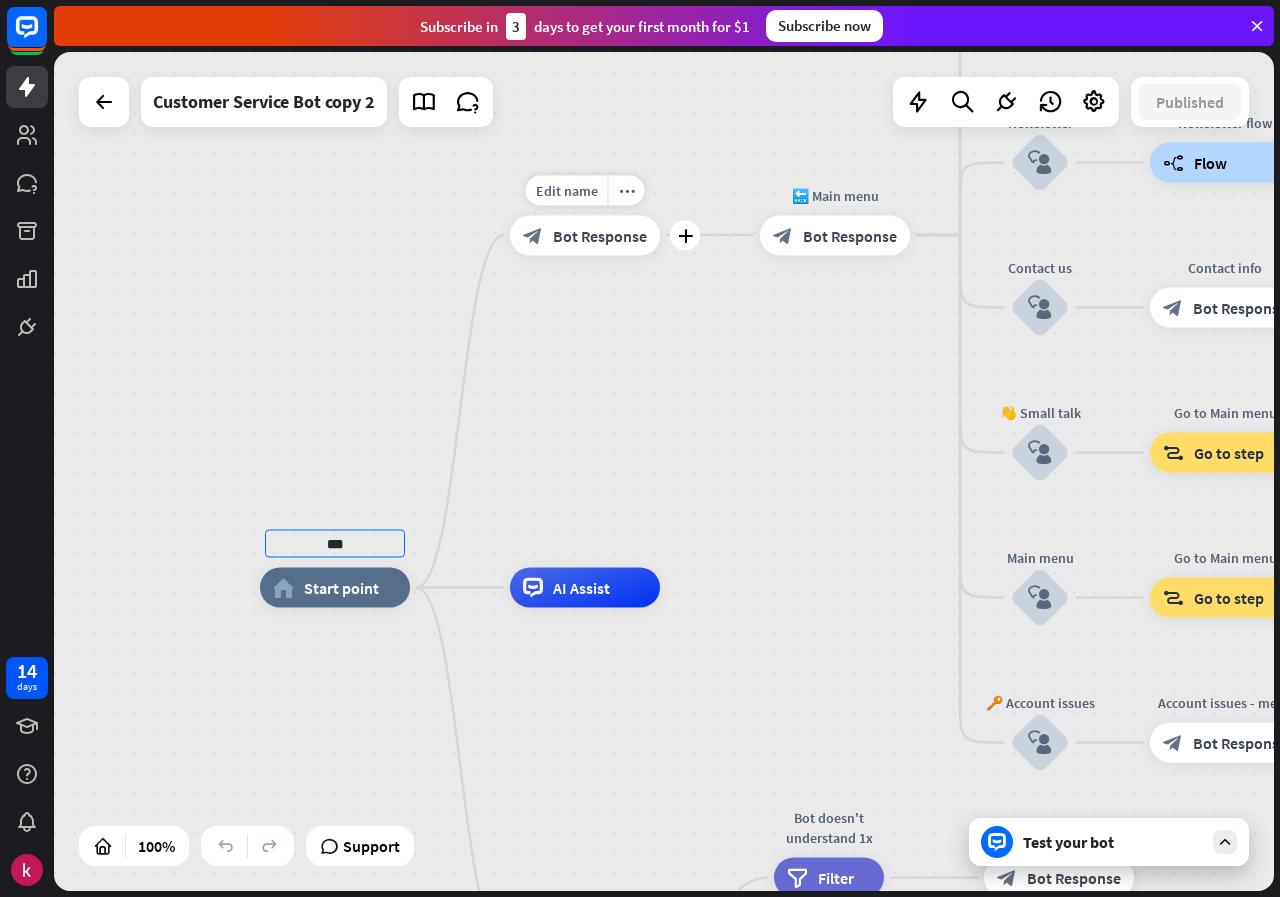 type on "***" 